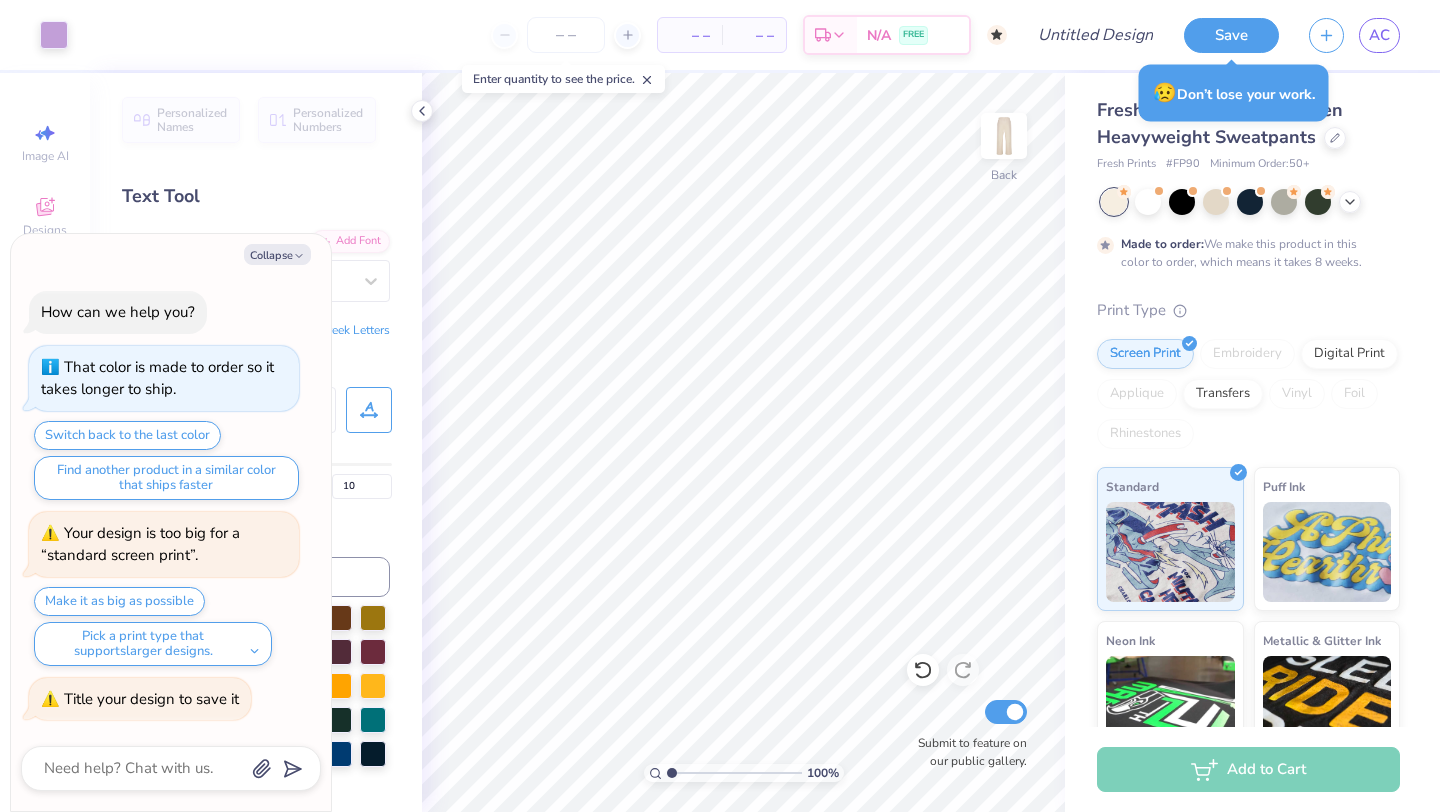 scroll, scrollTop: 0, scrollLeft: 0, axis: both 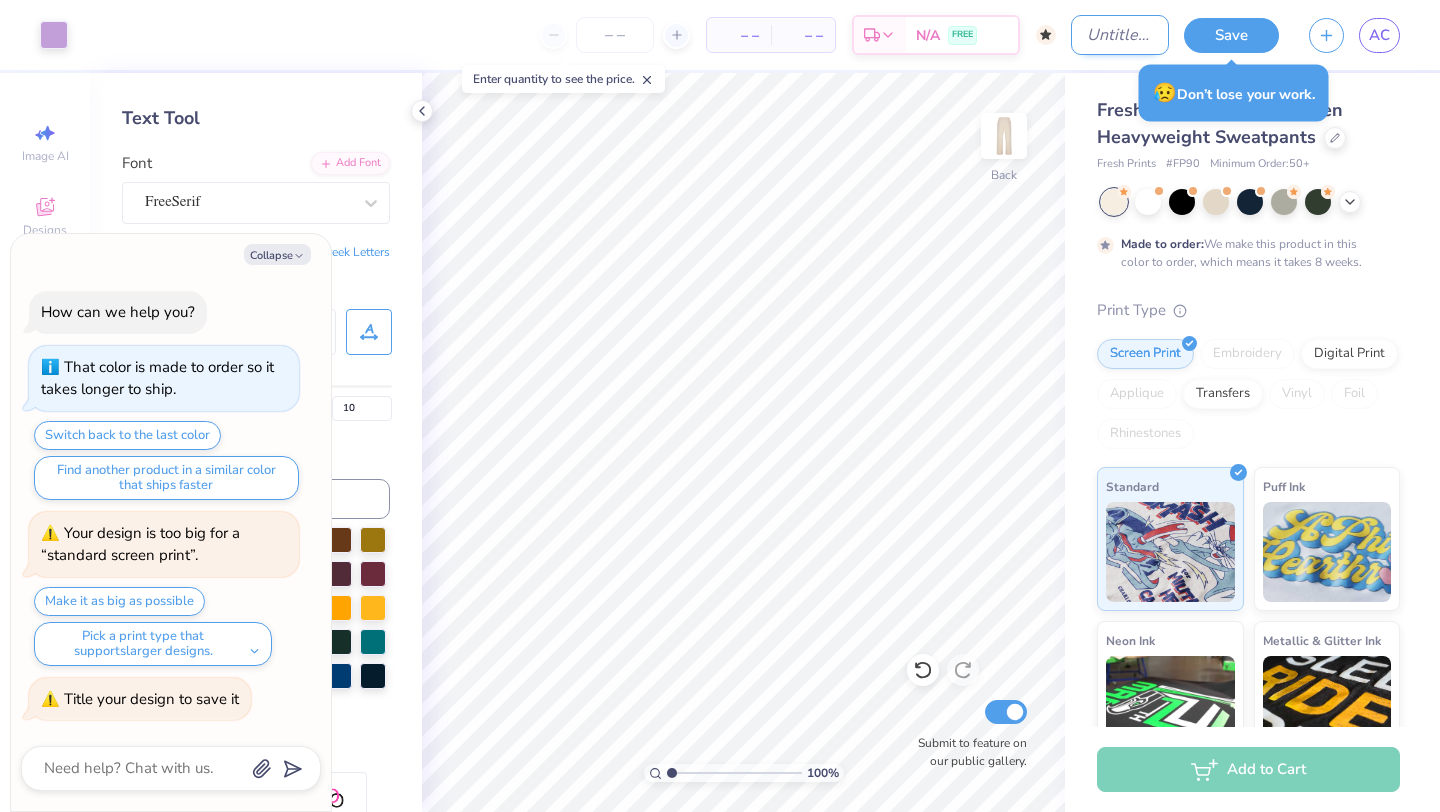 type on "x" 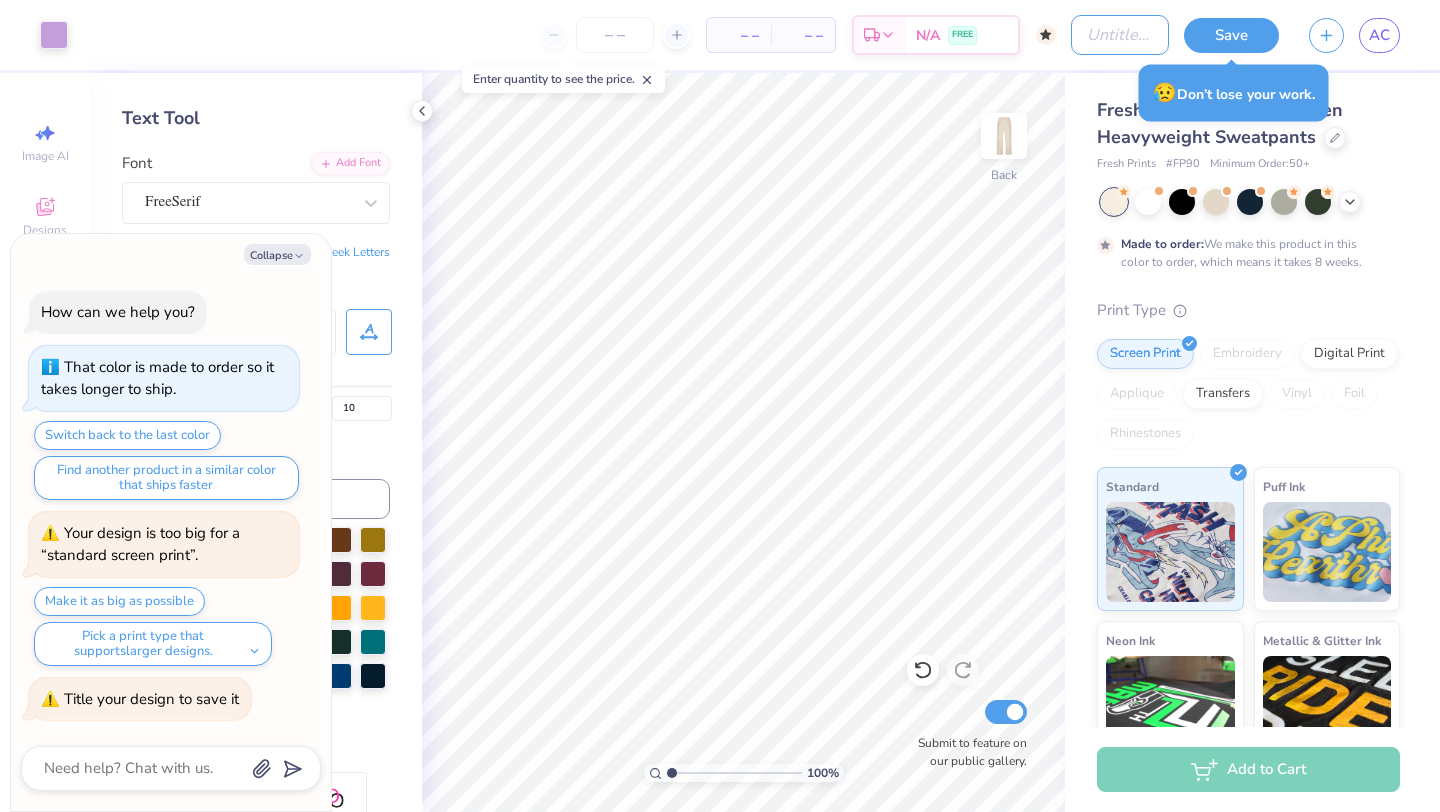 click on "Art colors – – Per Item – – Total Est.  Delivery N/A FREE Design Title Save AC" at bounding box center (720, 35) 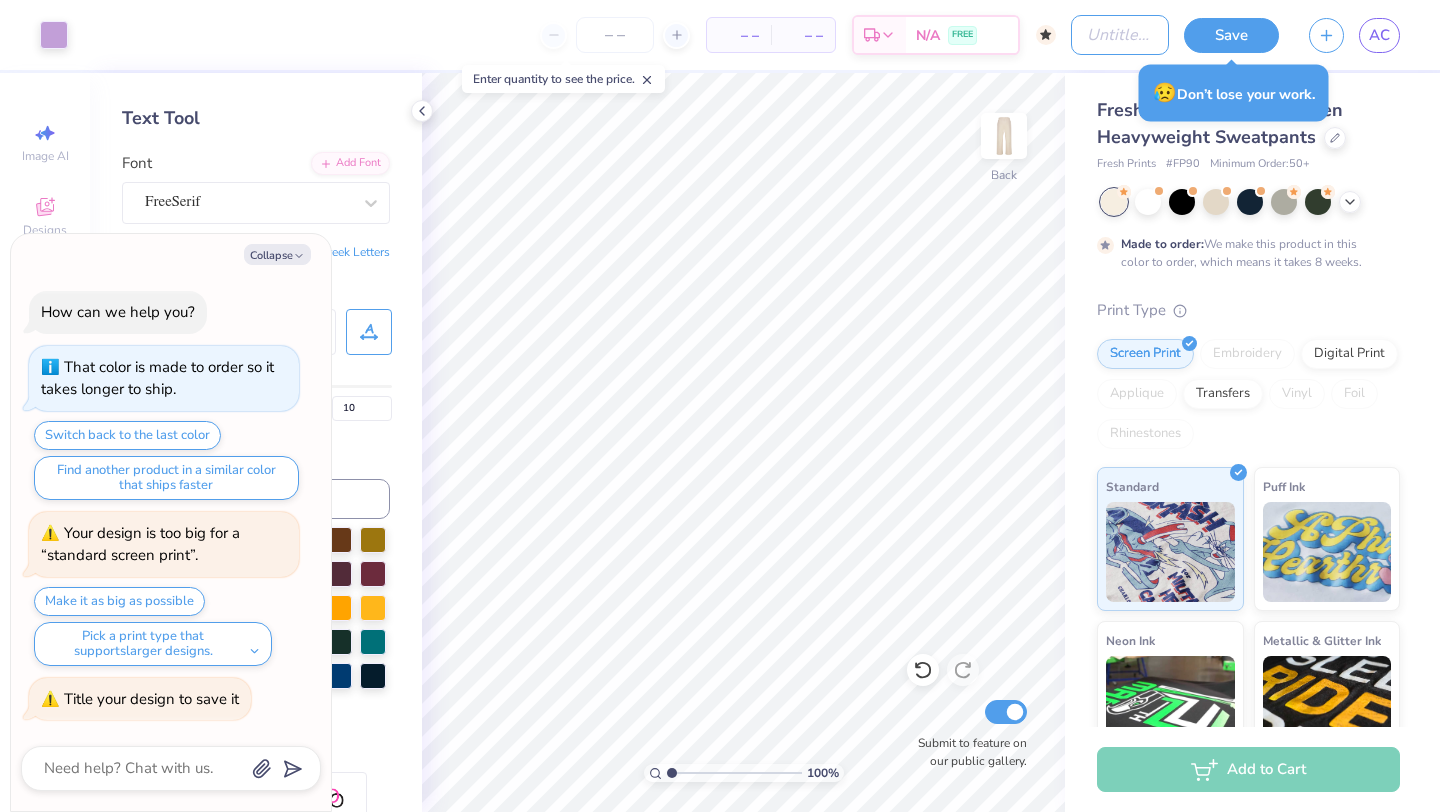 type on "s" 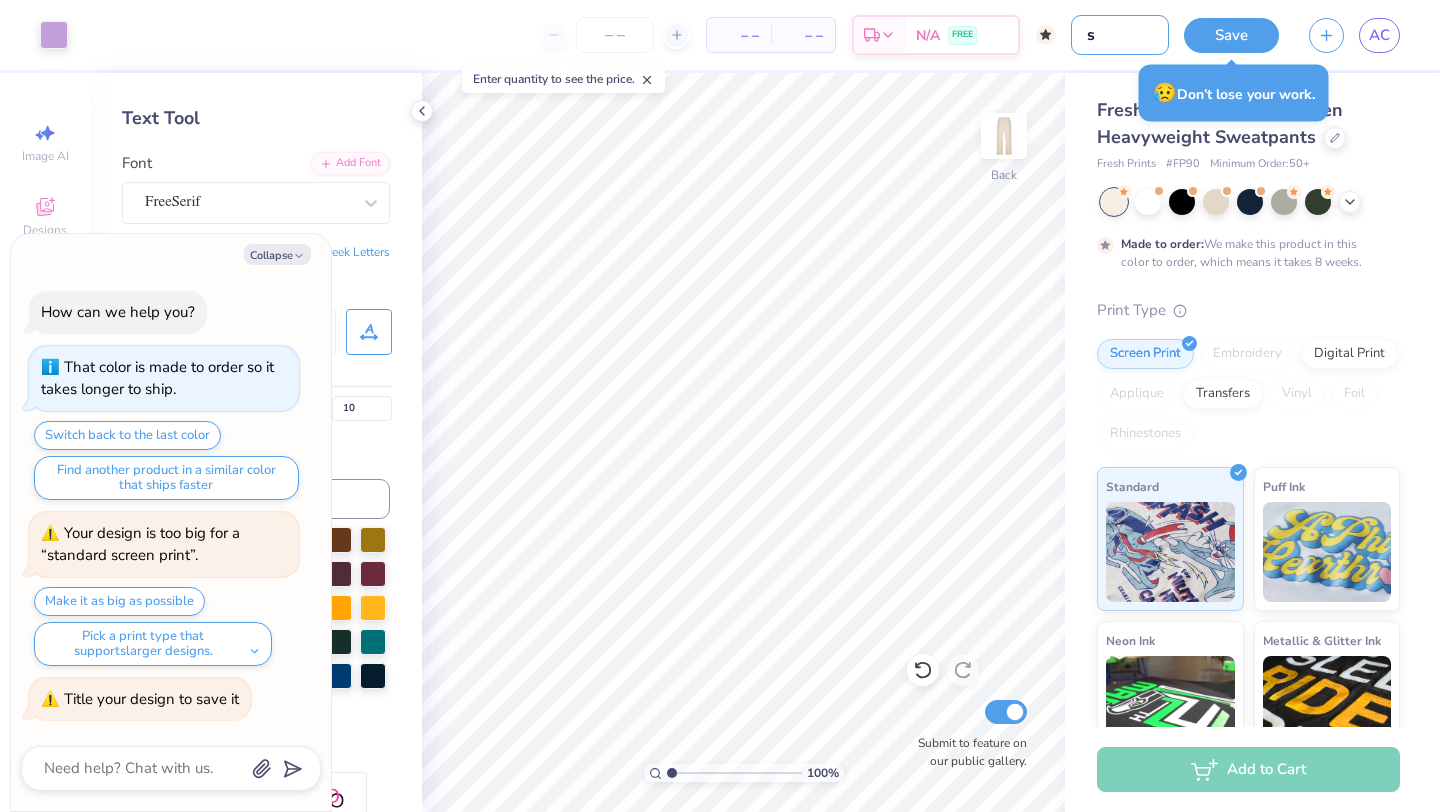 type on "sw" 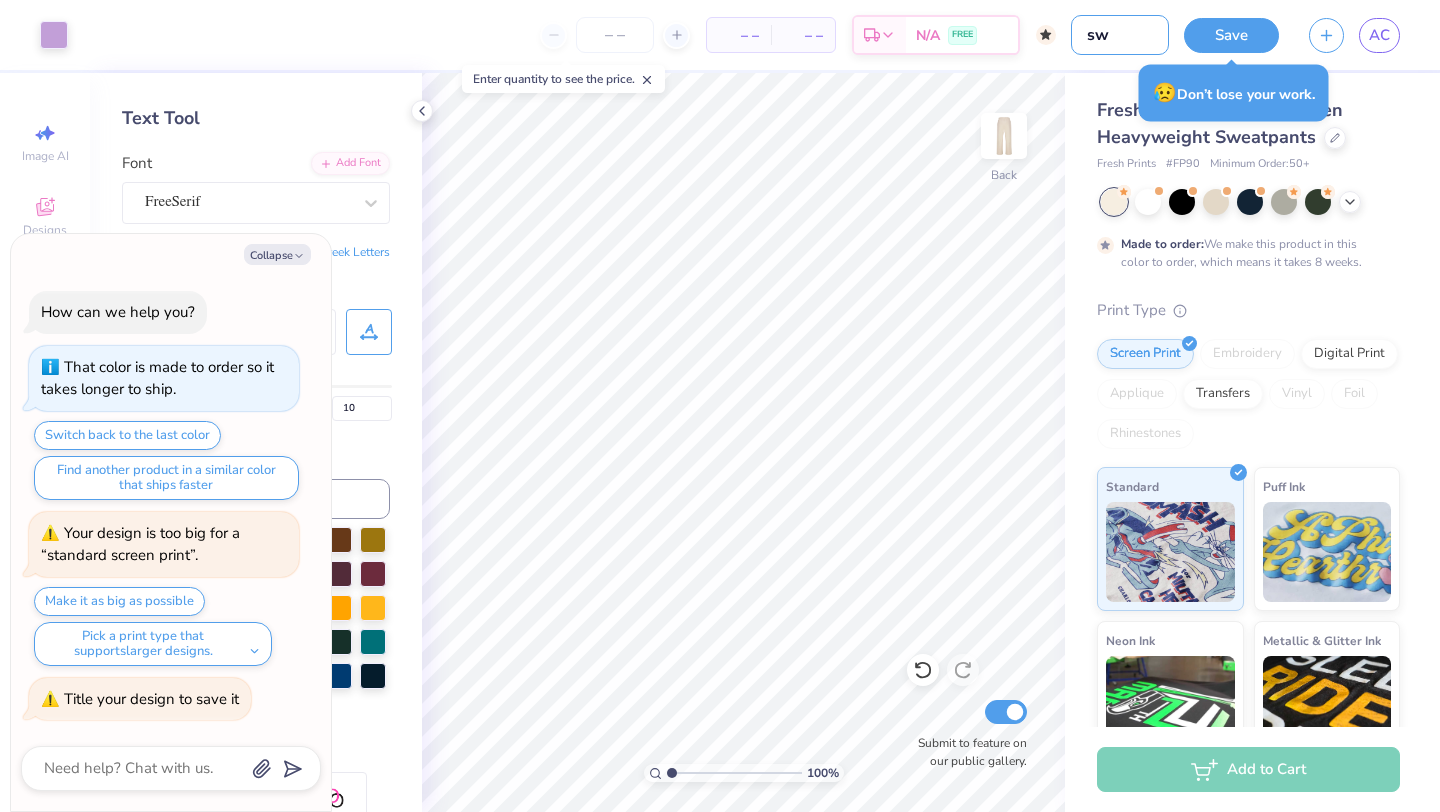type on "swe" 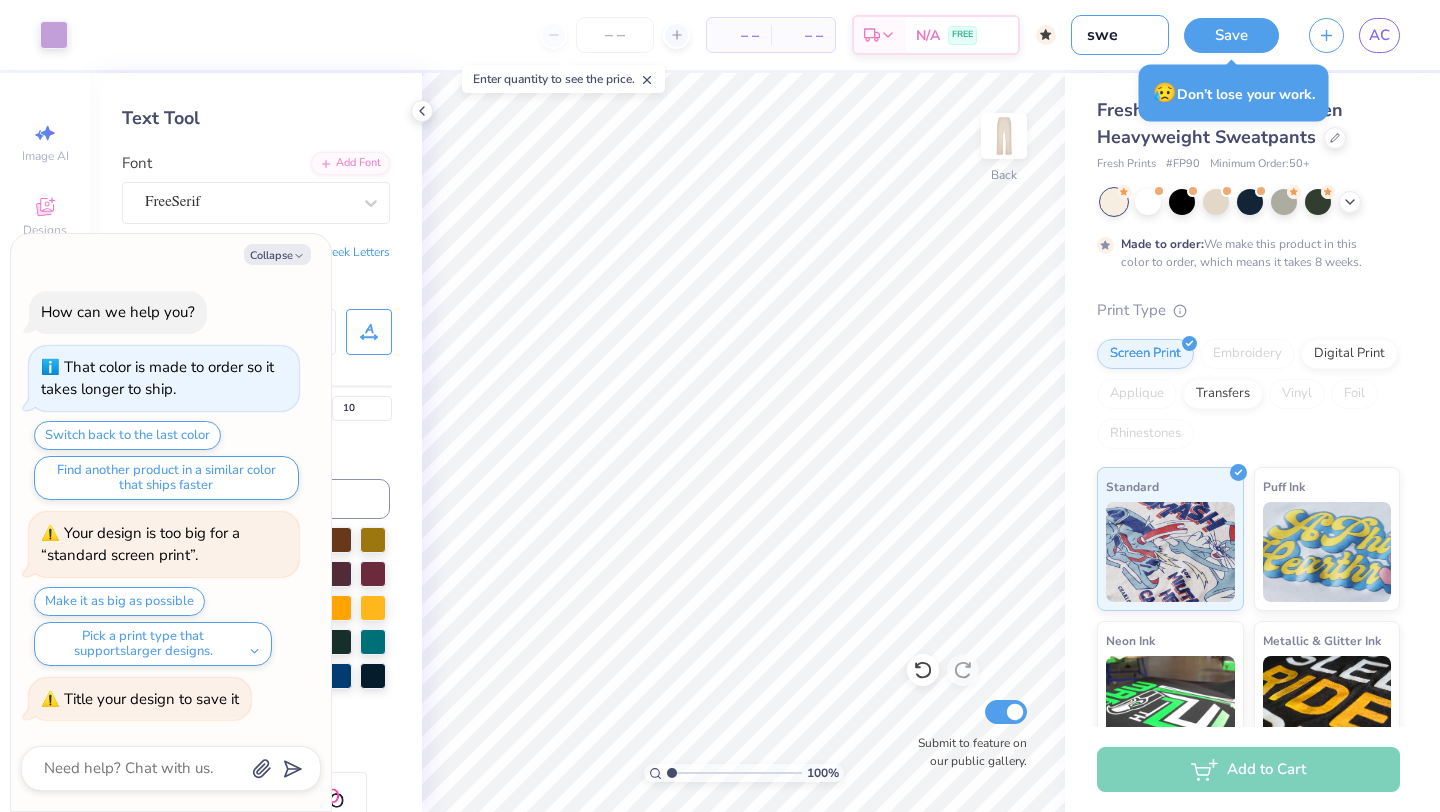 type on "swea" 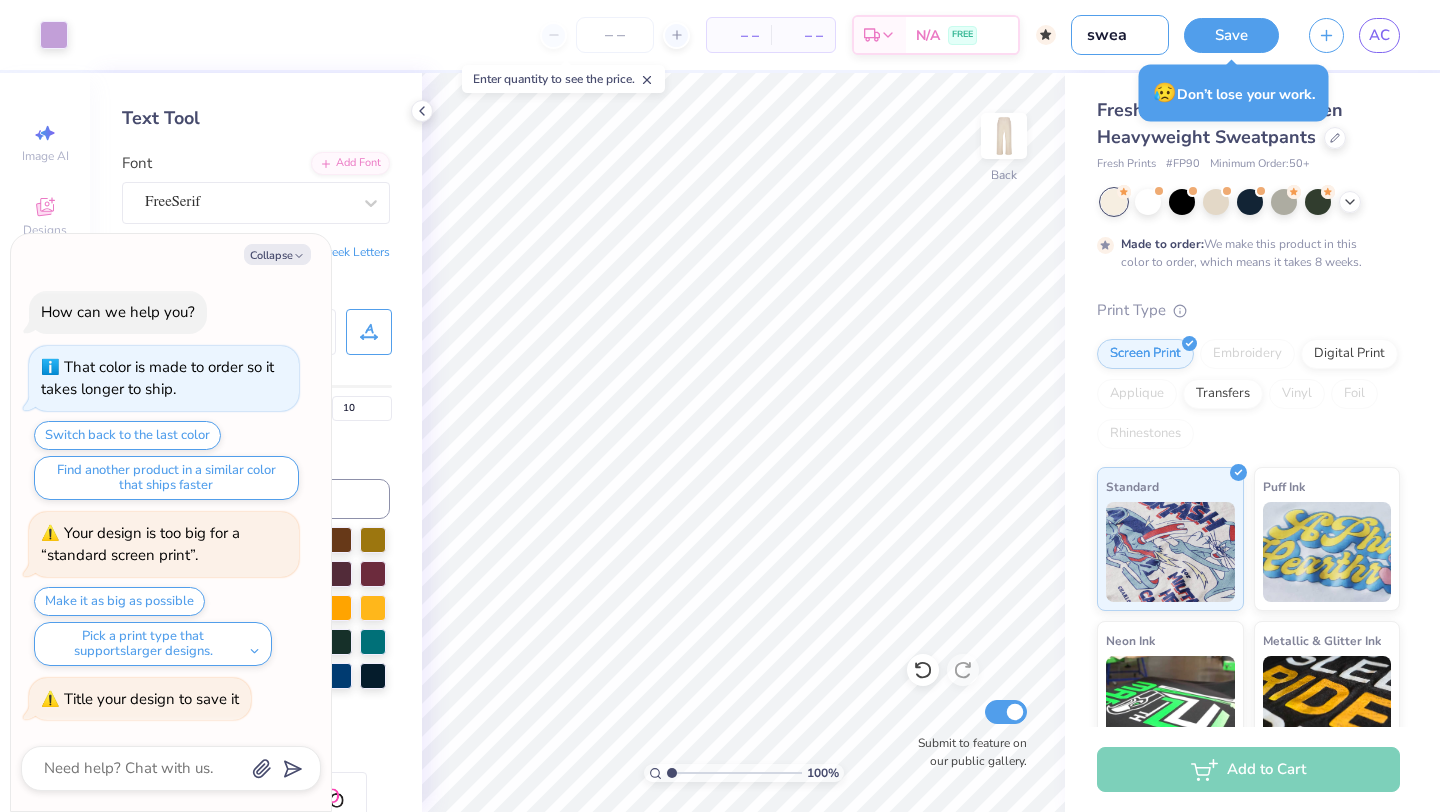 type on "sweaT" 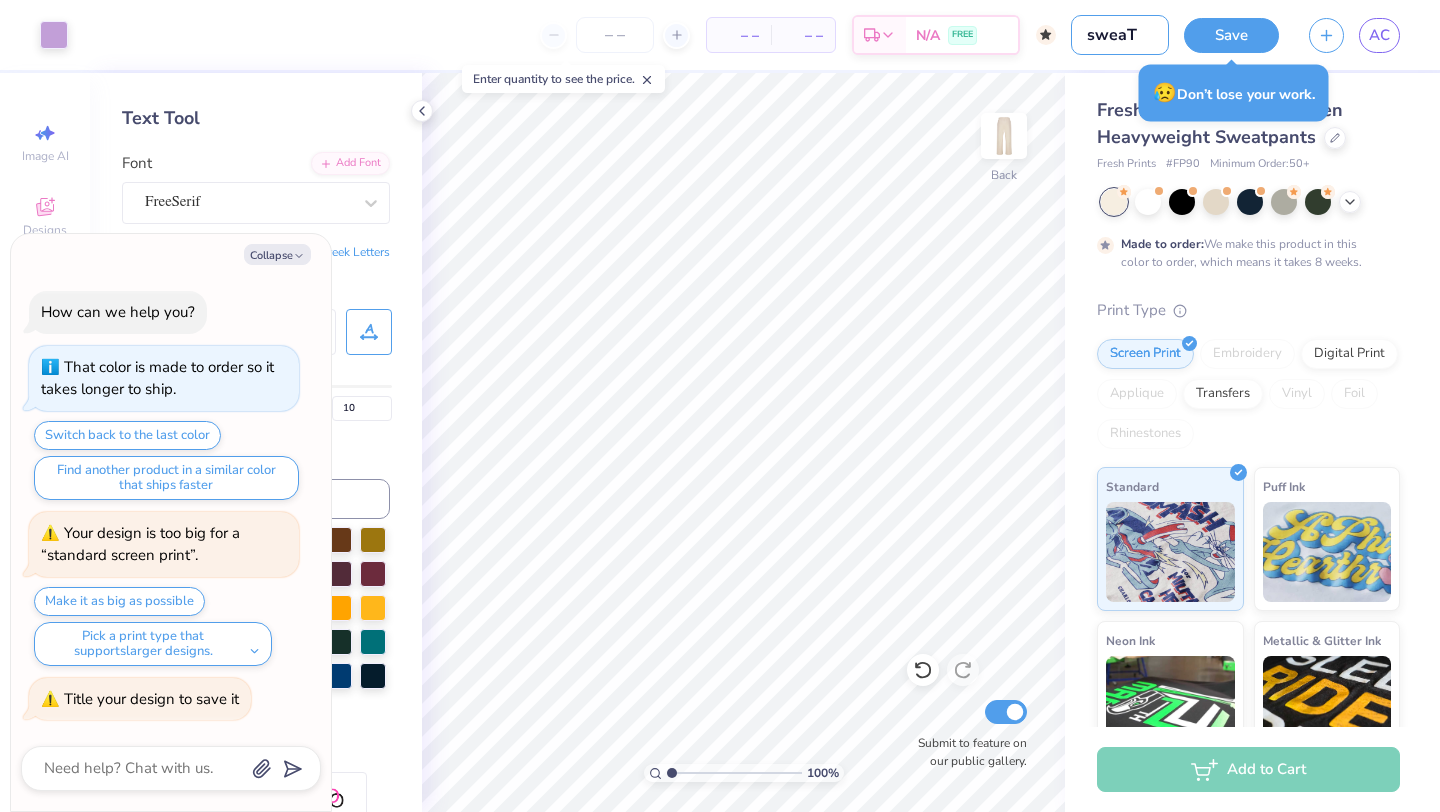 type on "sweaTP" 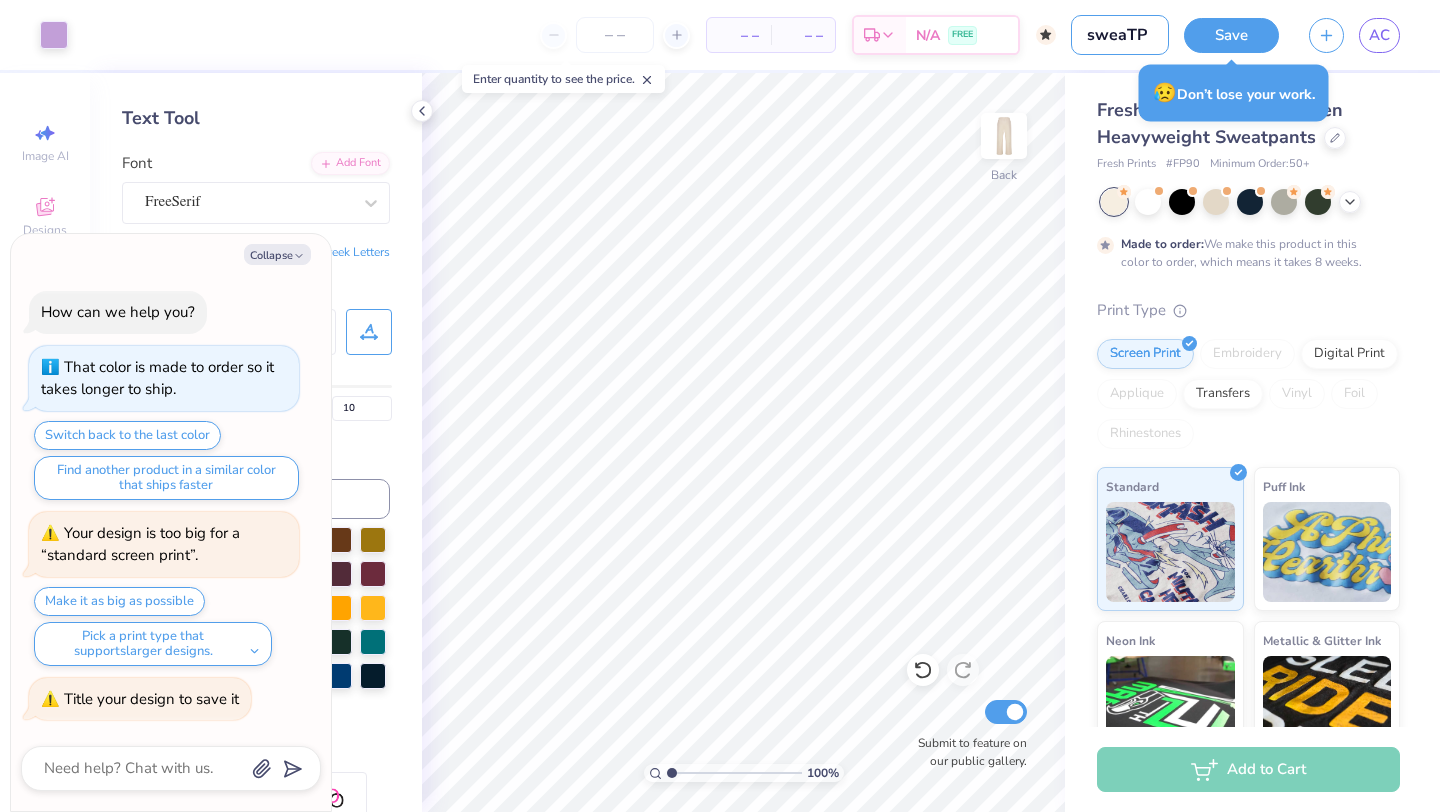 type on "sweaTPA" 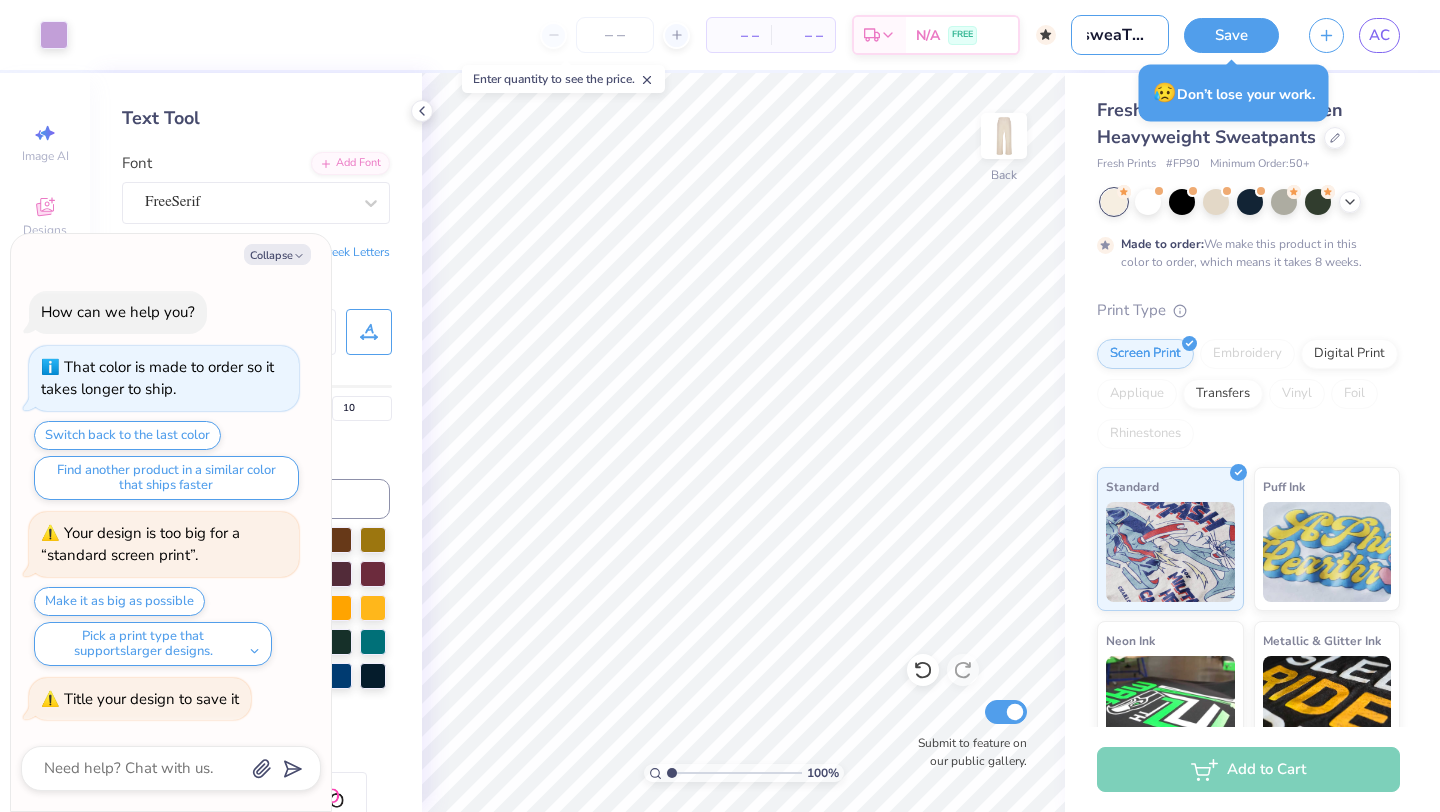 type on "sweaTPAN" 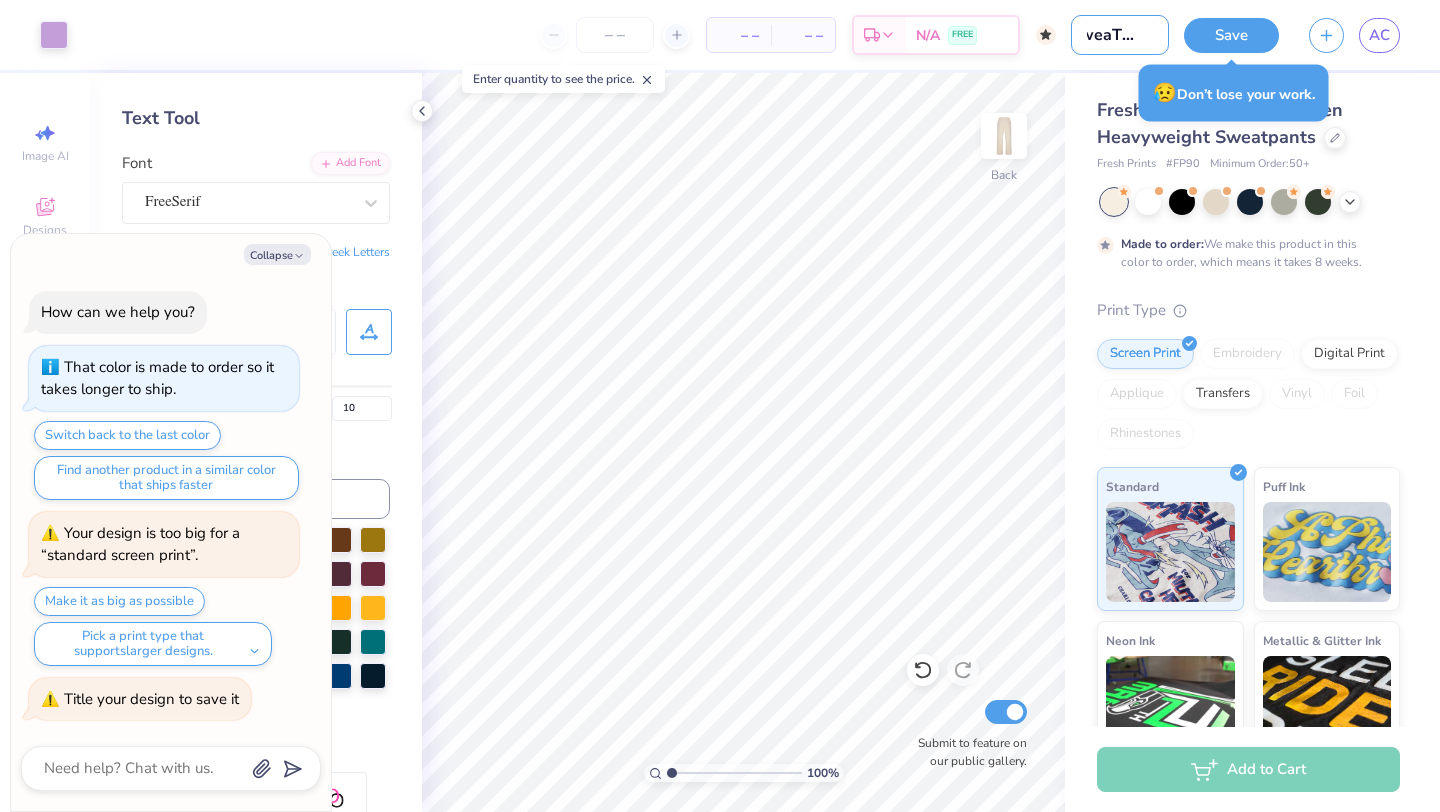 type on "sweaTPANT" 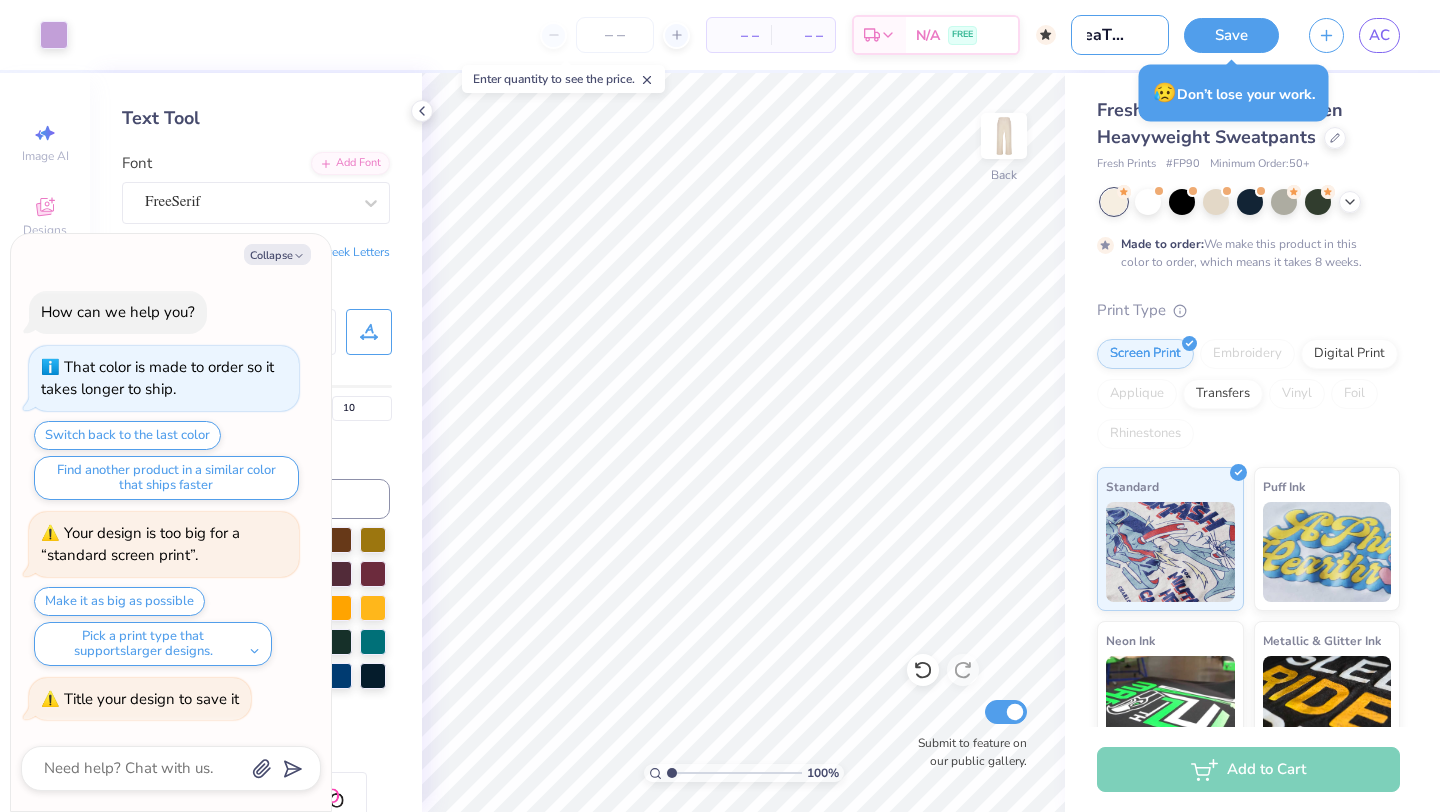 type on "sweaTPANTS" 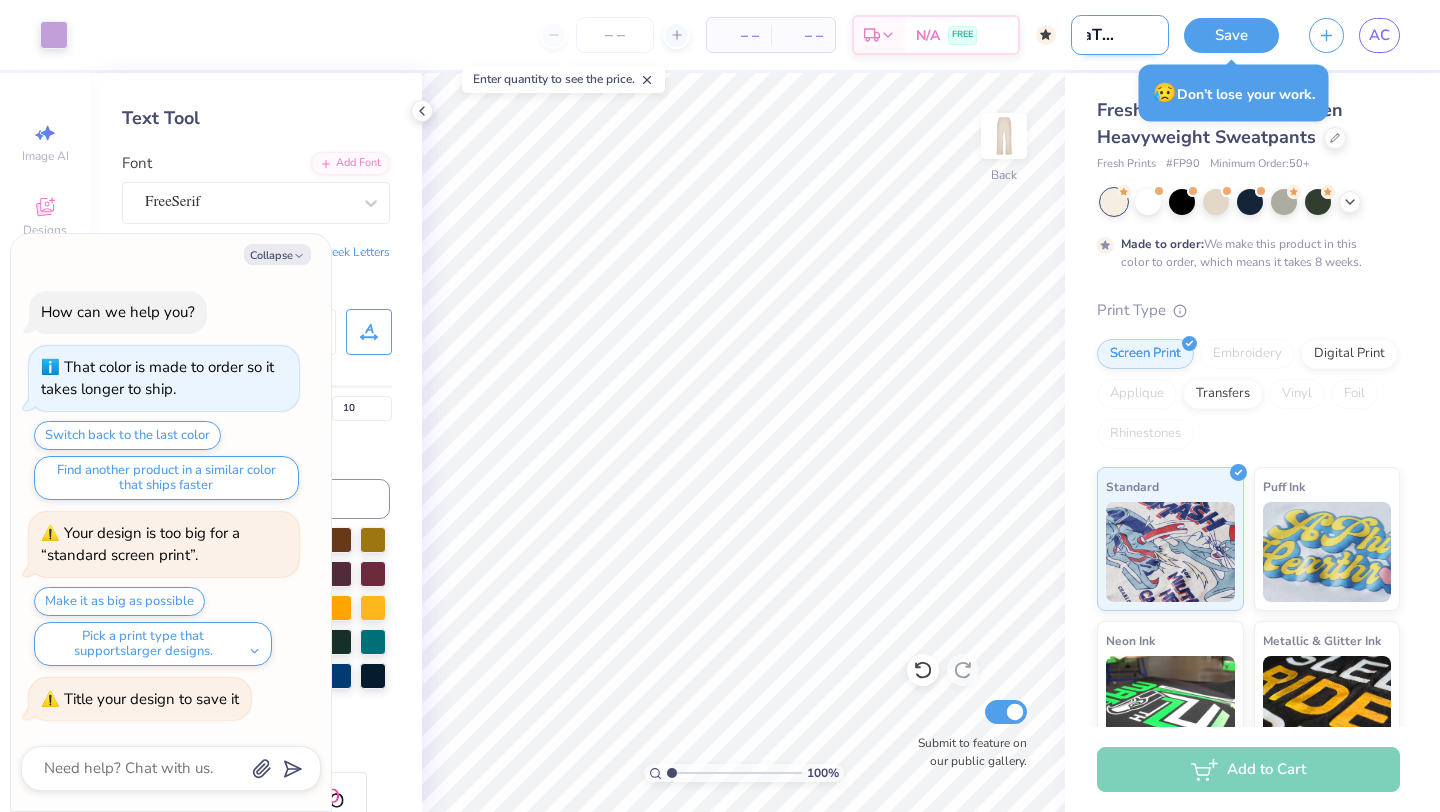 type on "x" 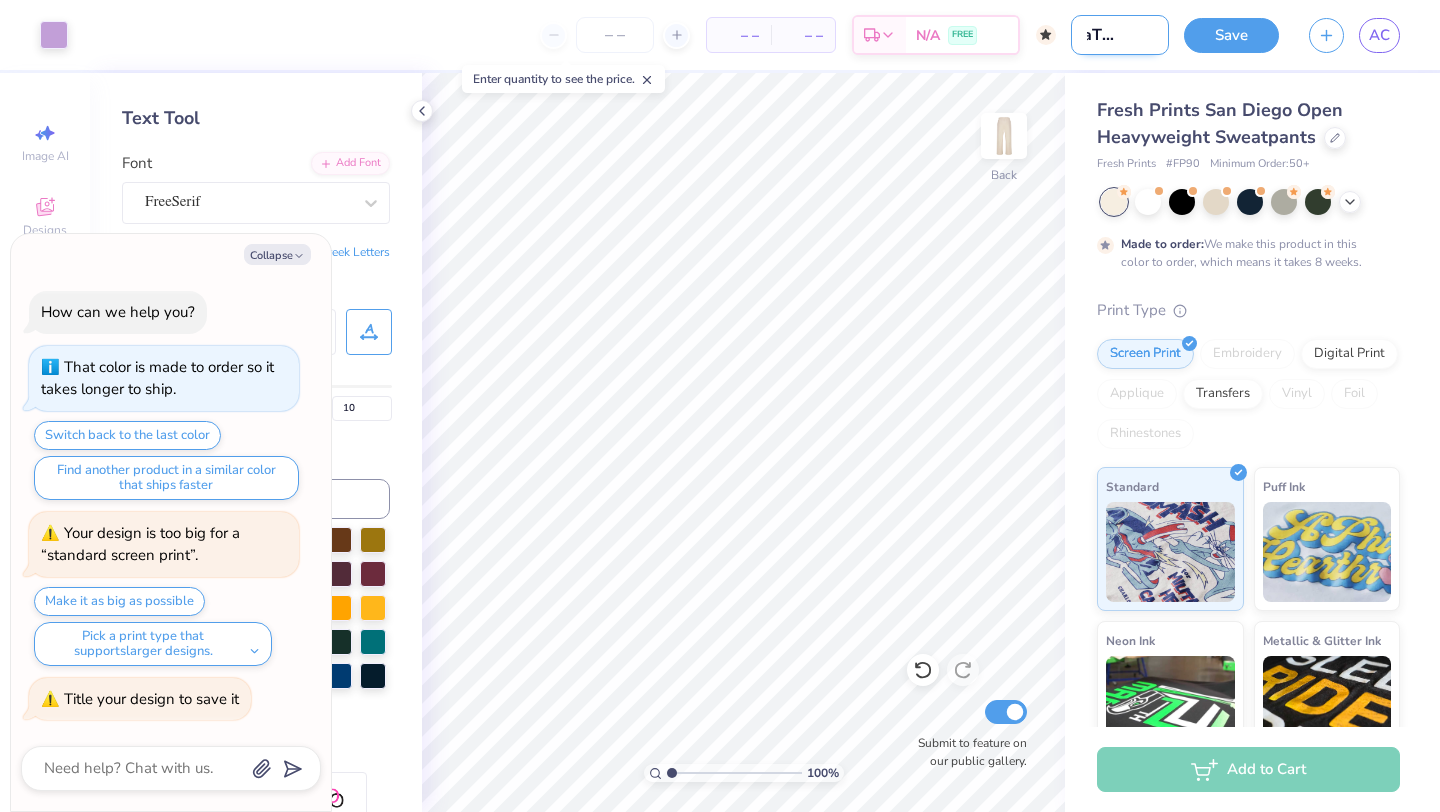drag, startPoint x: 1154, startPoint y: 35, endPoint x: 1094, endPoint y: 34, distance: 60.00833 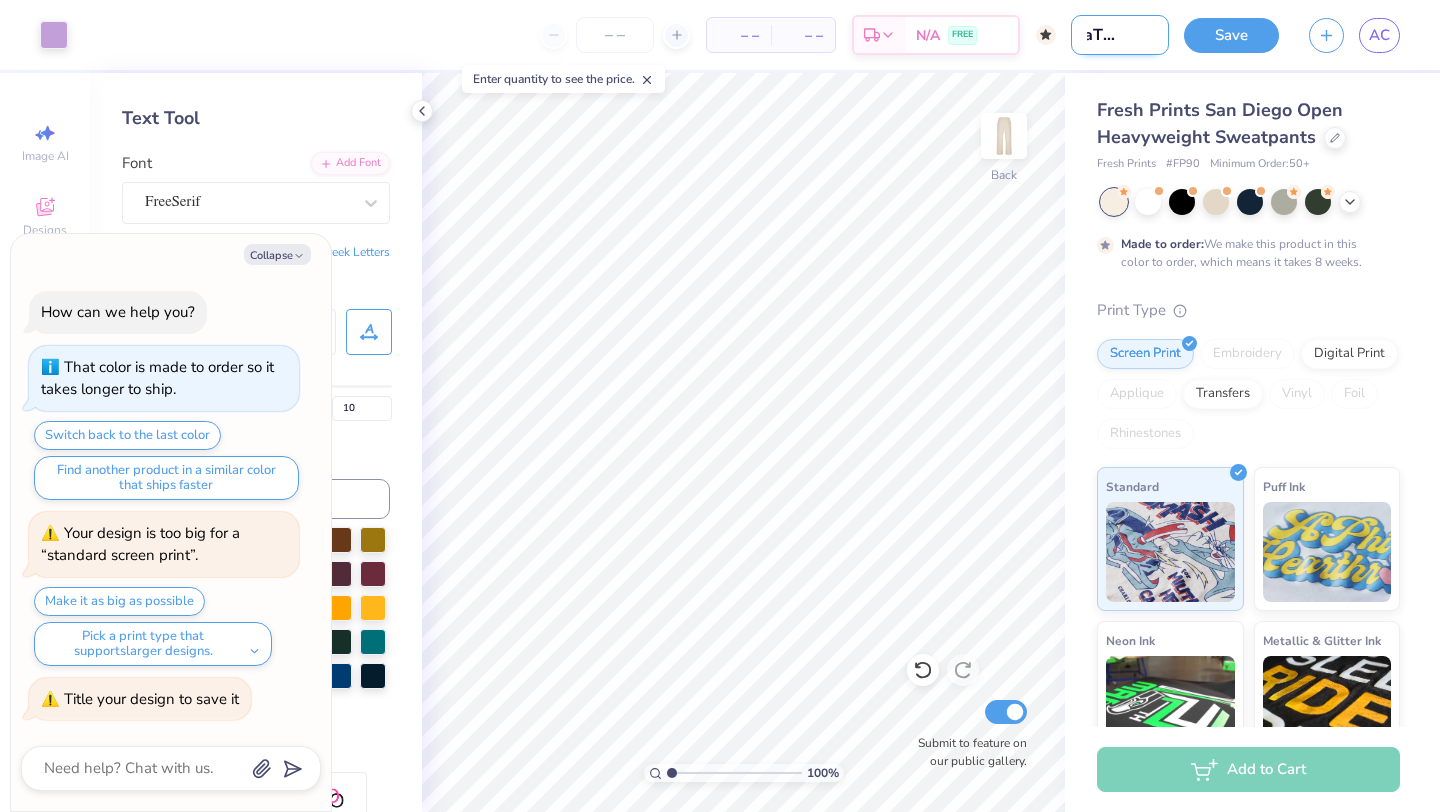 type on "swea" 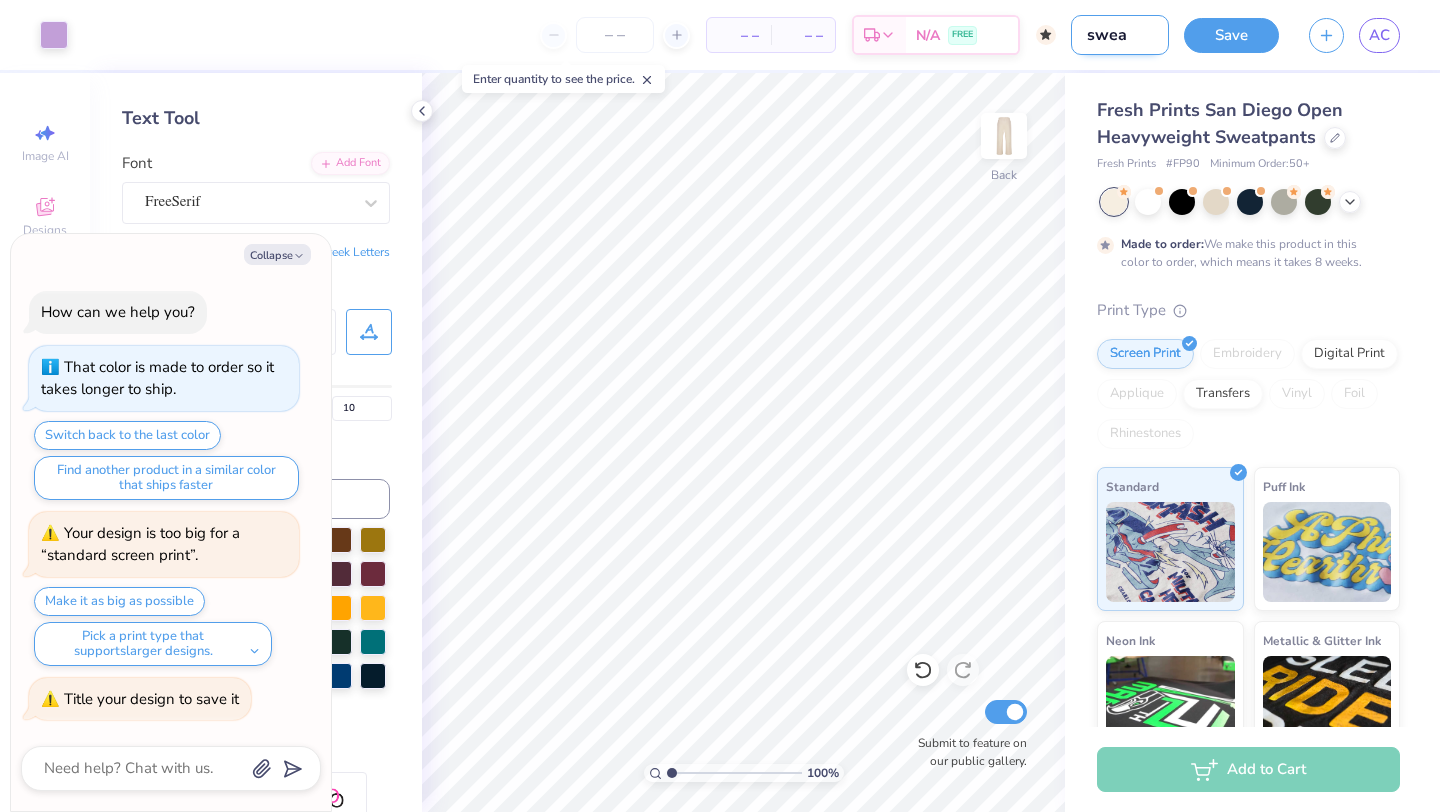 scroll, scrollTop: 0, scrollLeft: 0, axis: both 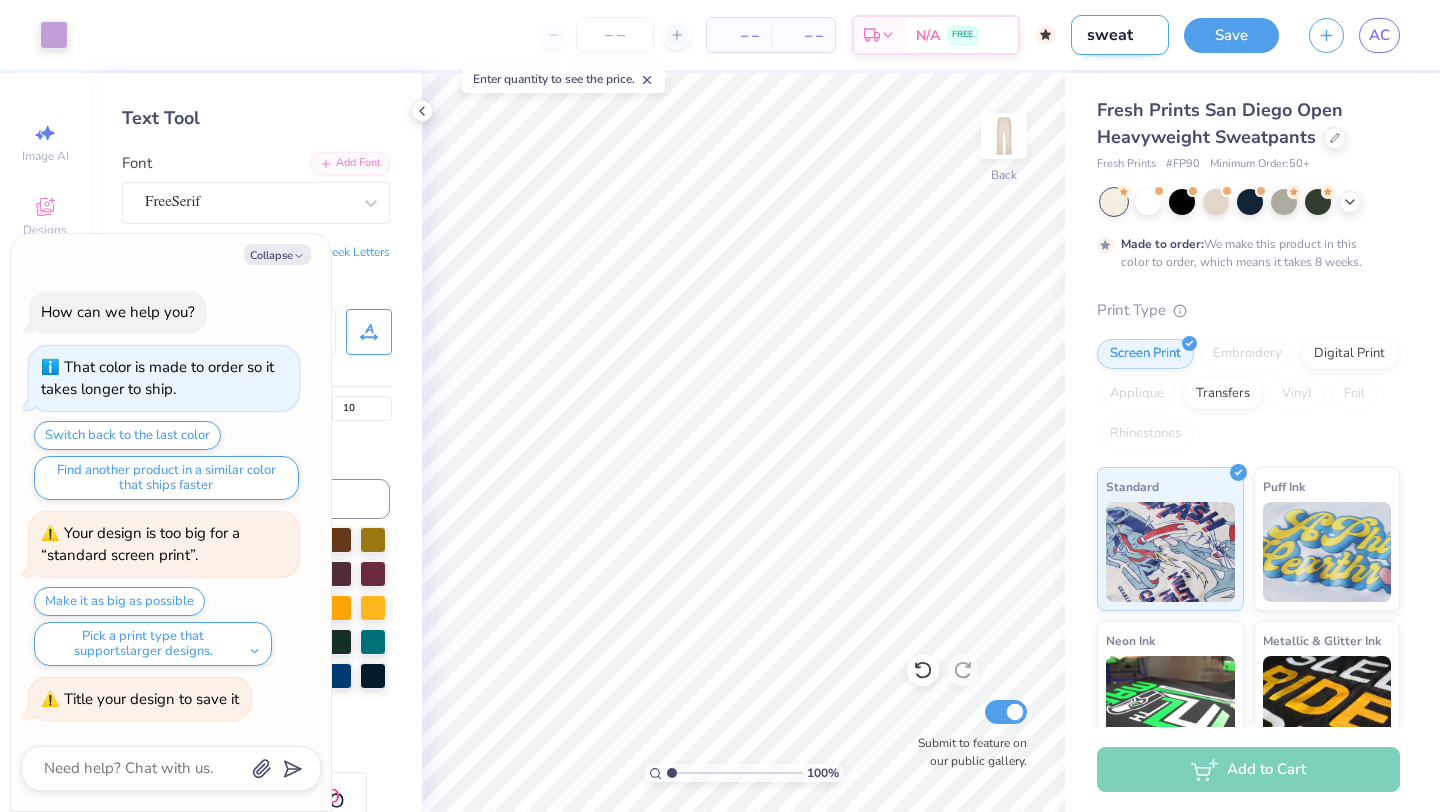 type on "sweatp" 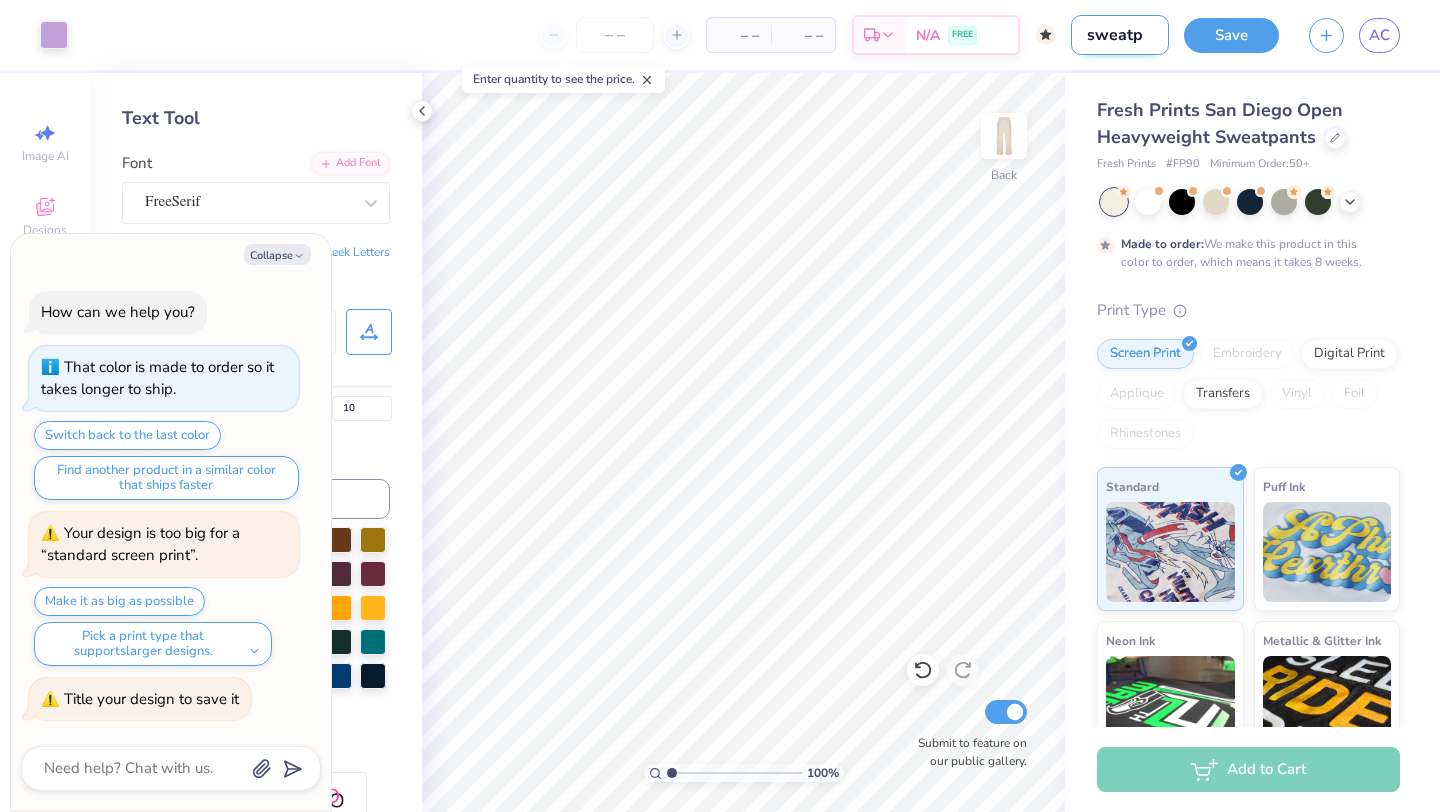 type on "sweatpa" 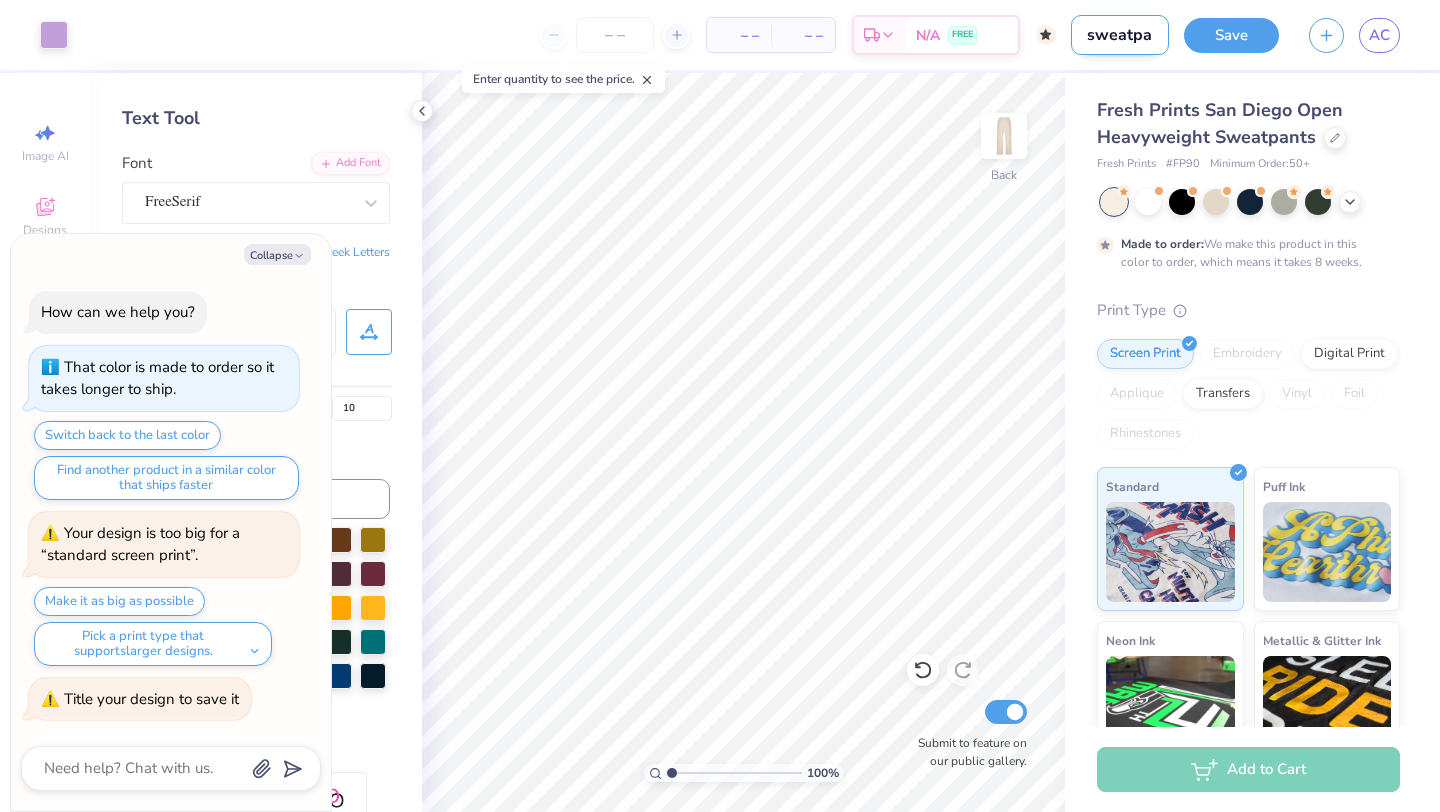 type on "sweatpan" 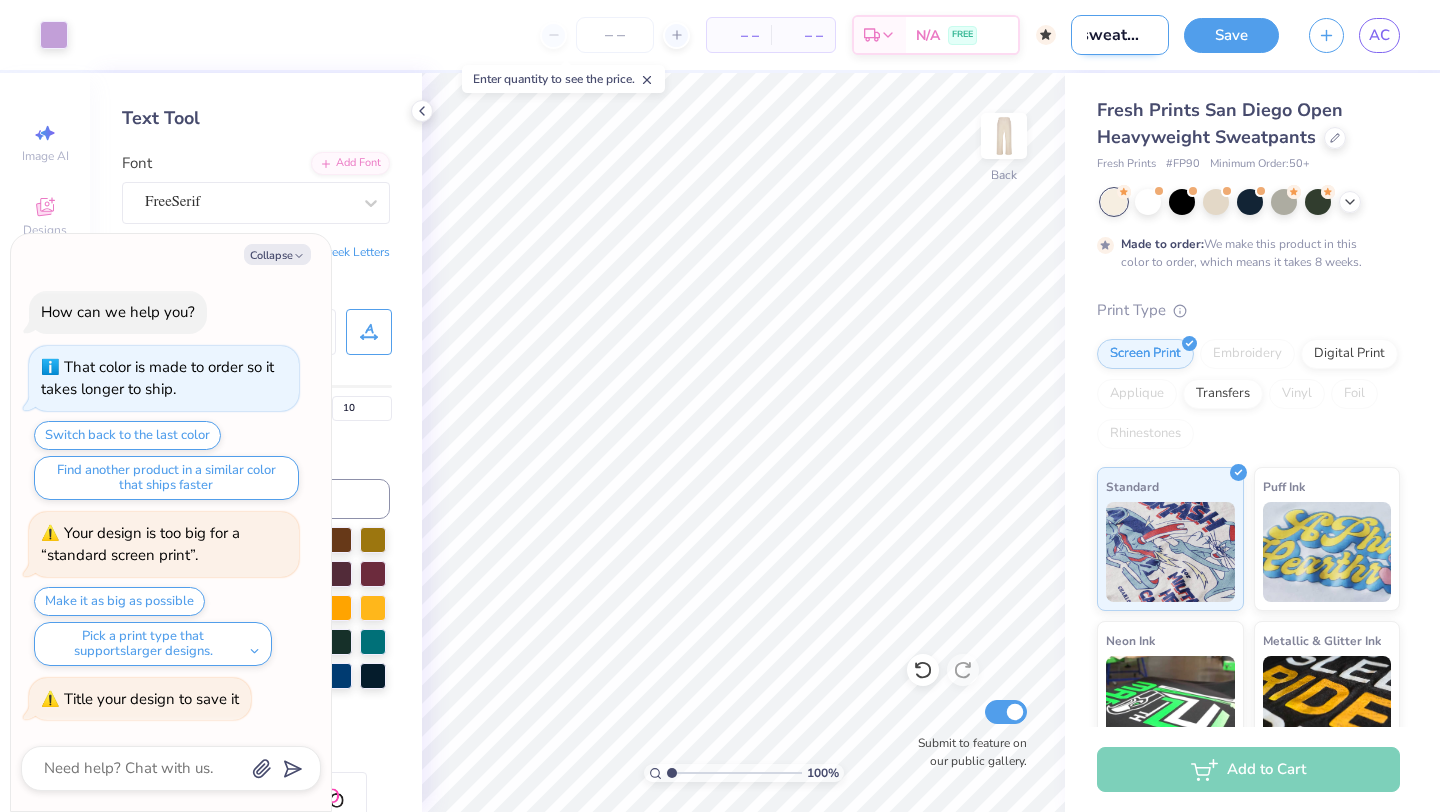 type on "sweatpant" 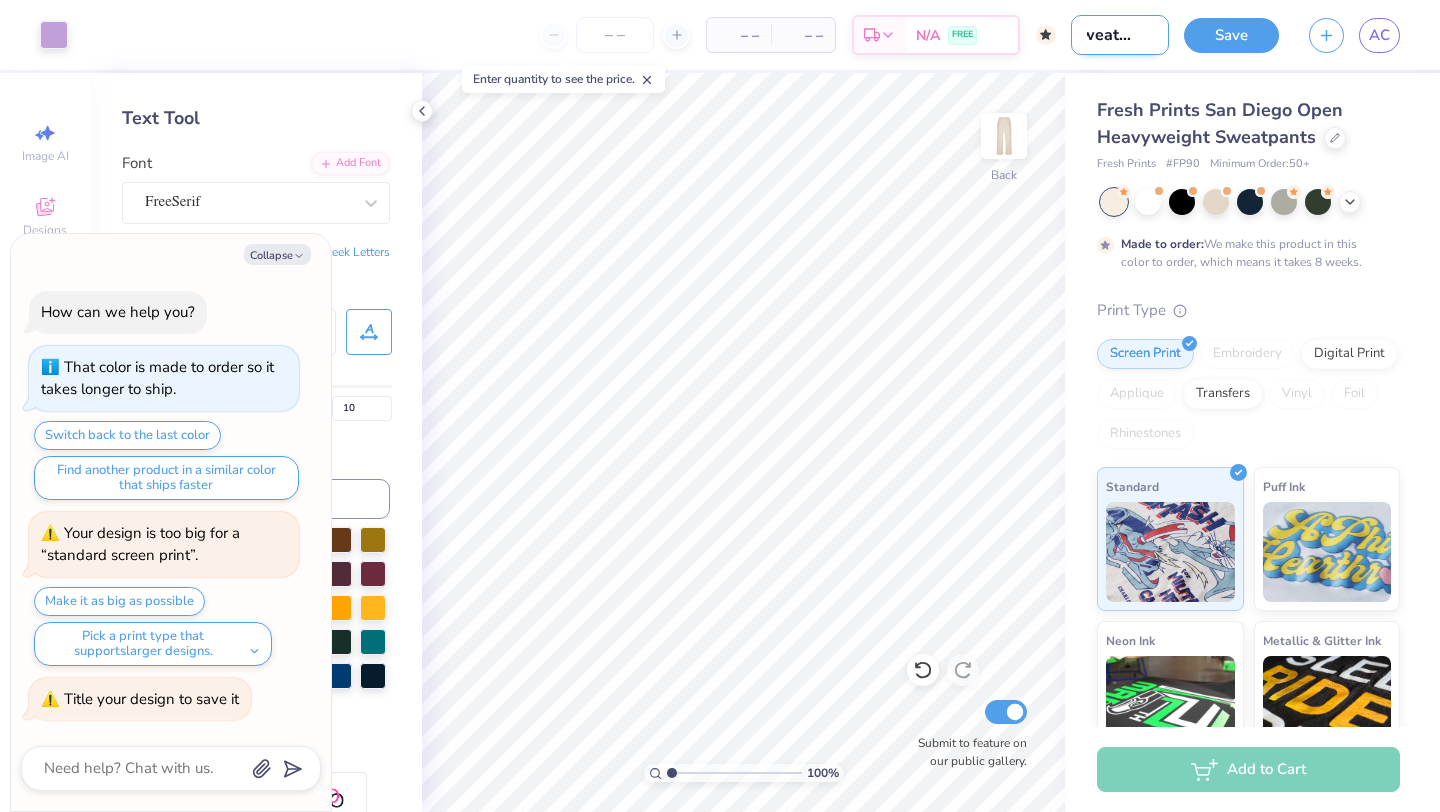 type on "sweatpants" 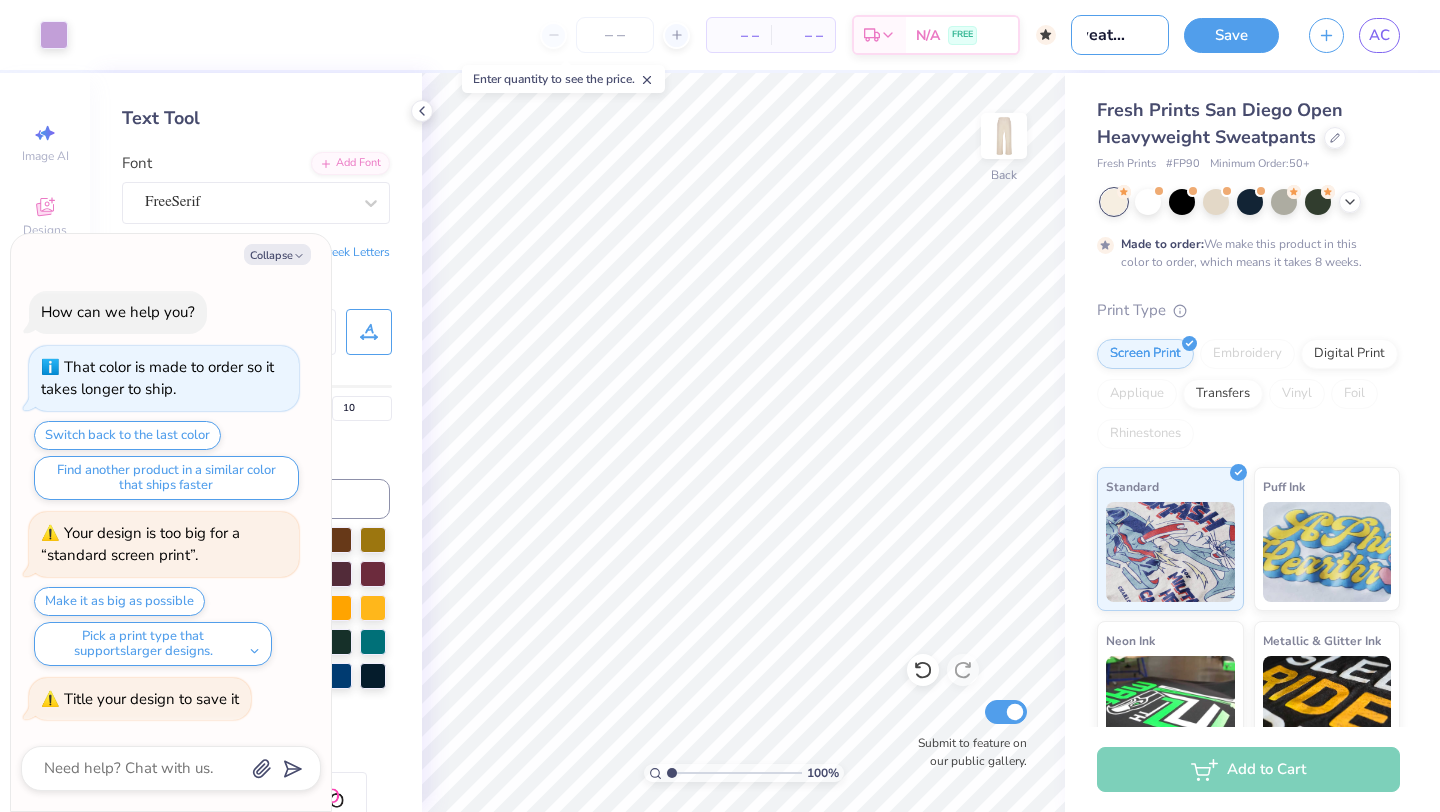 type on "sweatpants" 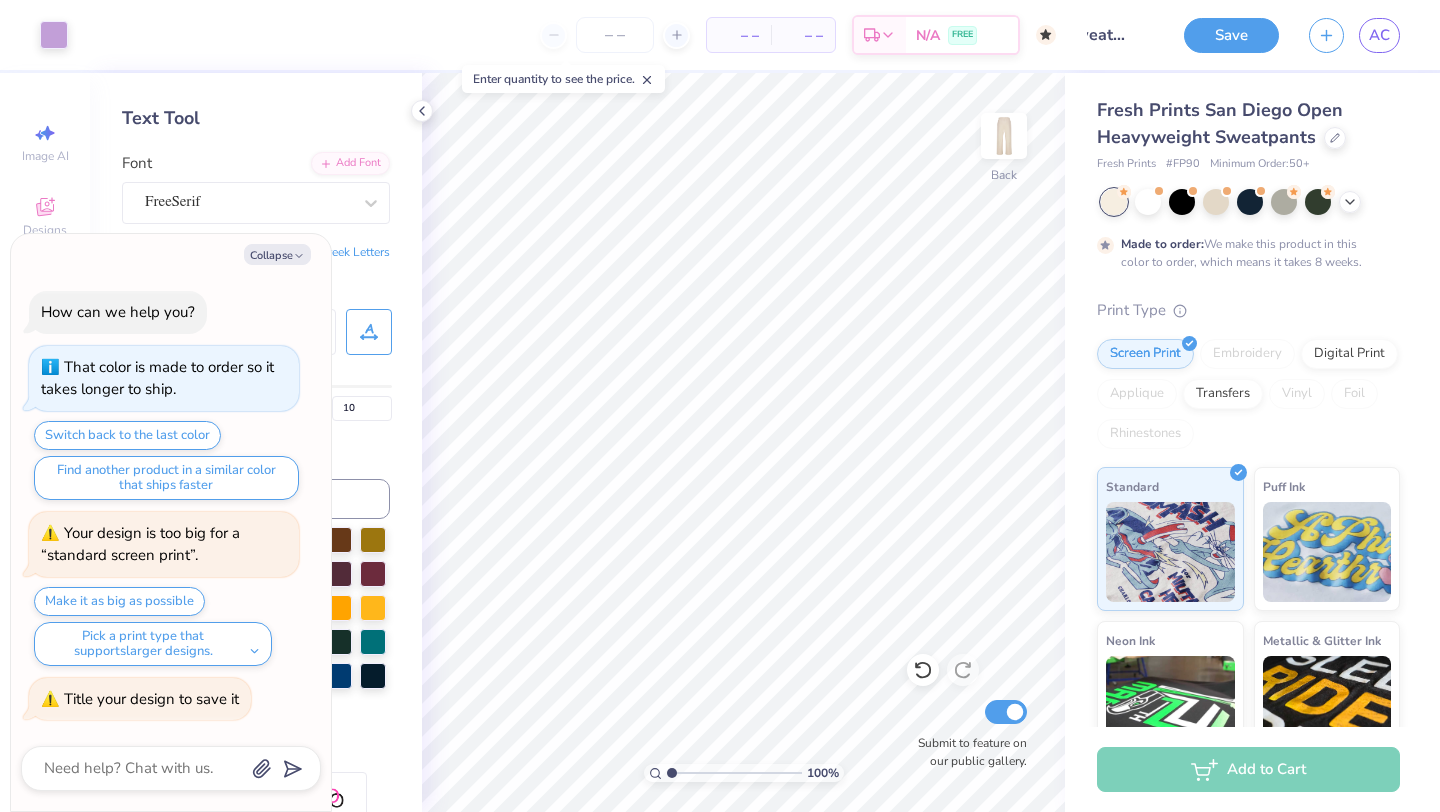 click on "Save" at bounding box center [1231, 35] 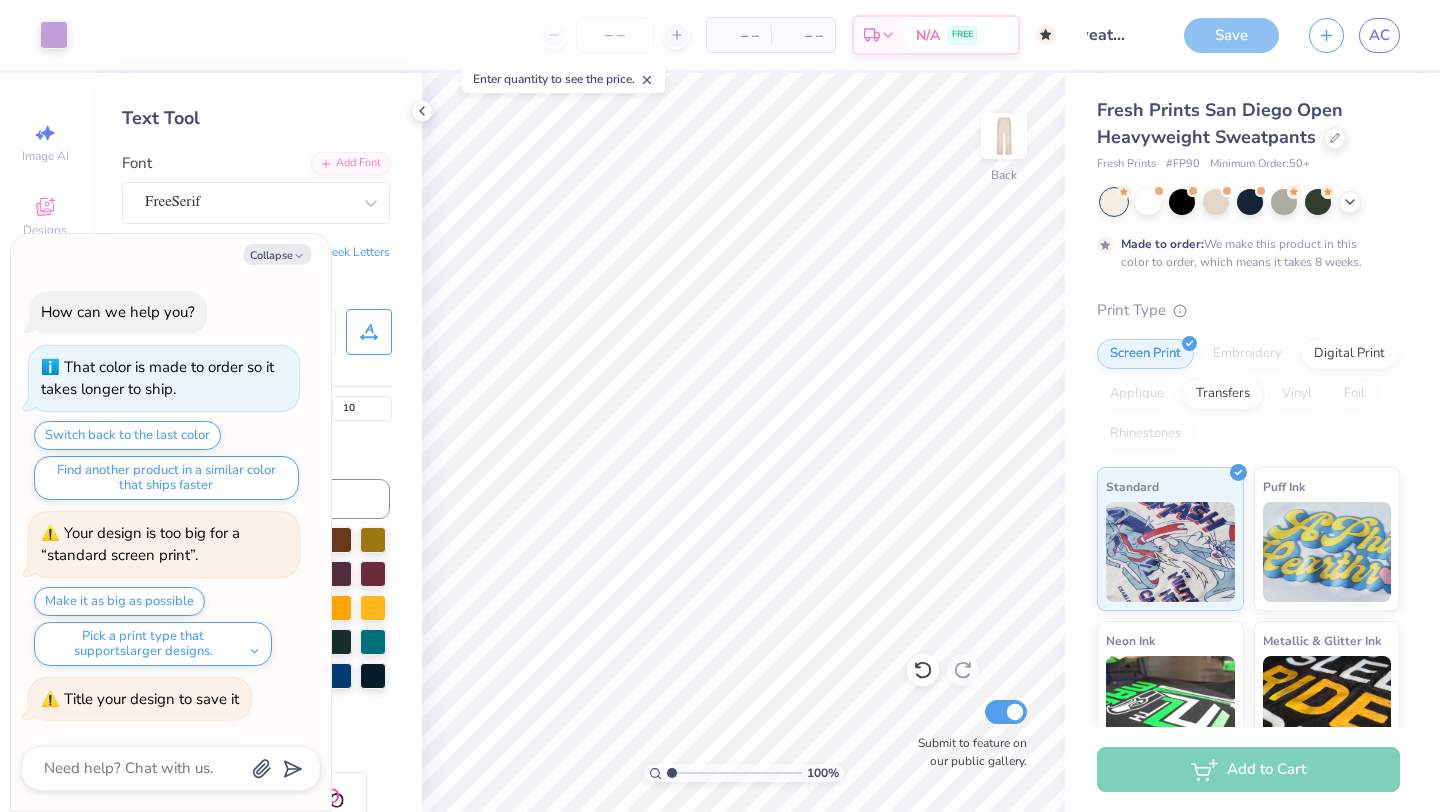 scroll, scrollTop: 0, scrollLeft: 0, axis: both 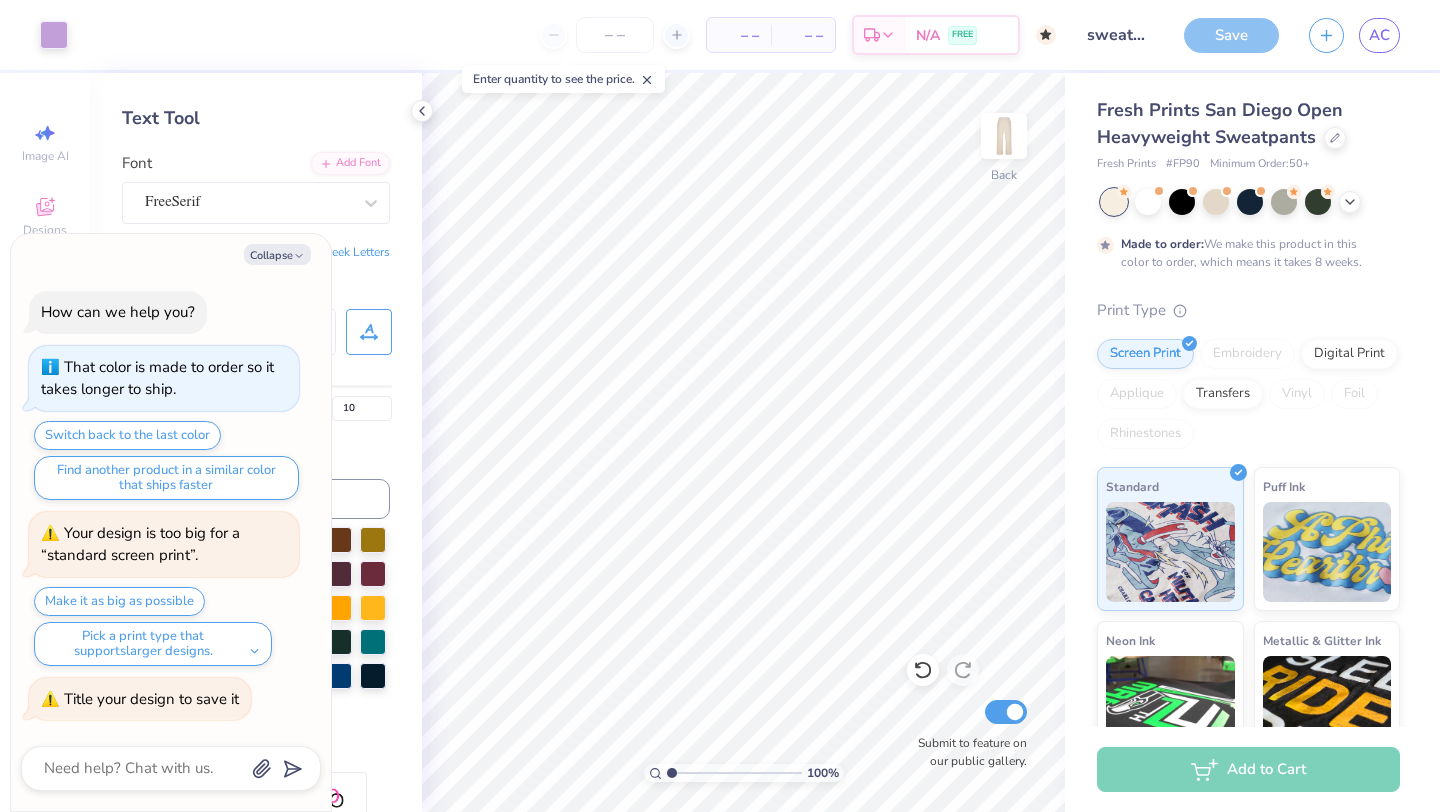click on "Save" at bounding box center [1231, 35] 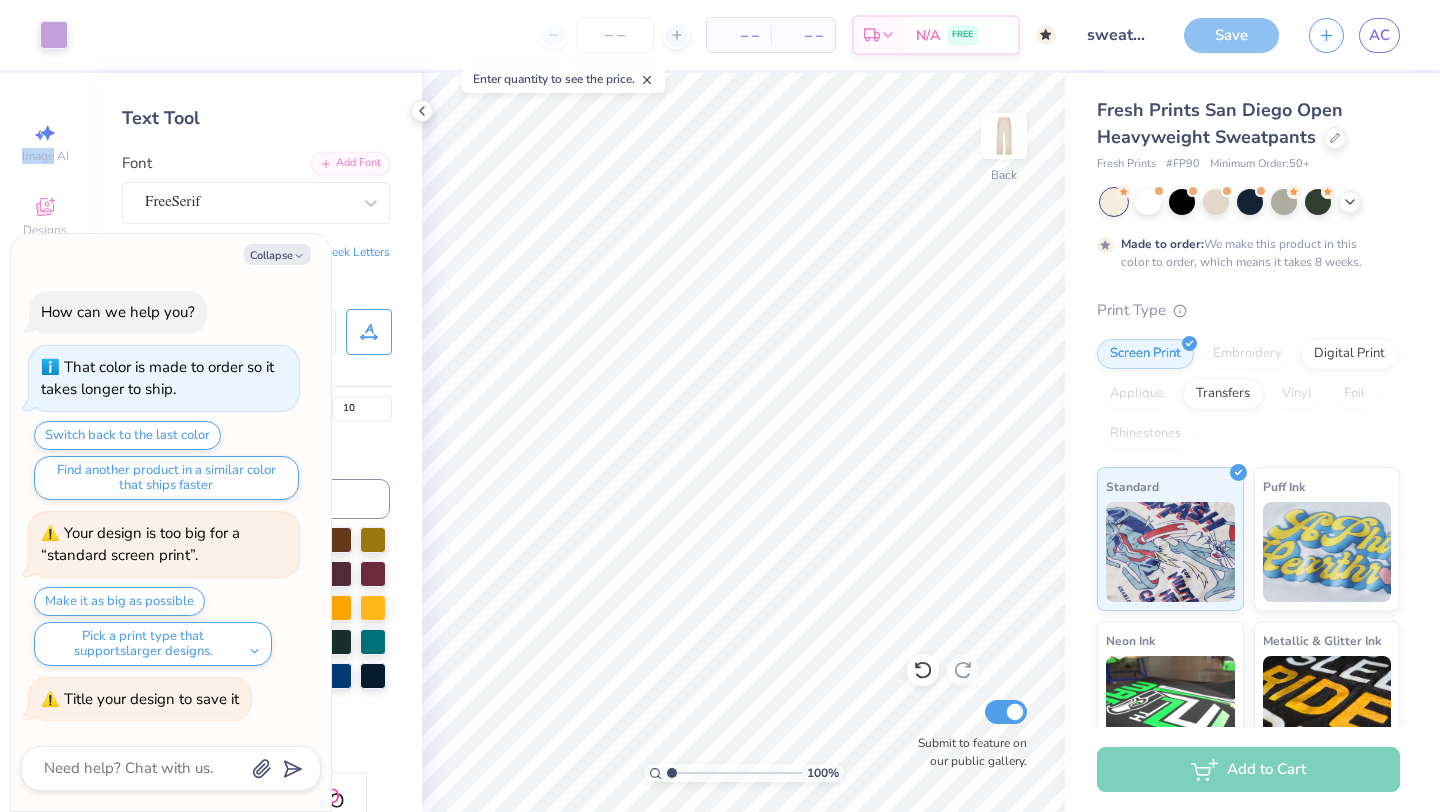 click on "Save" at bounding box center (1231, 35) 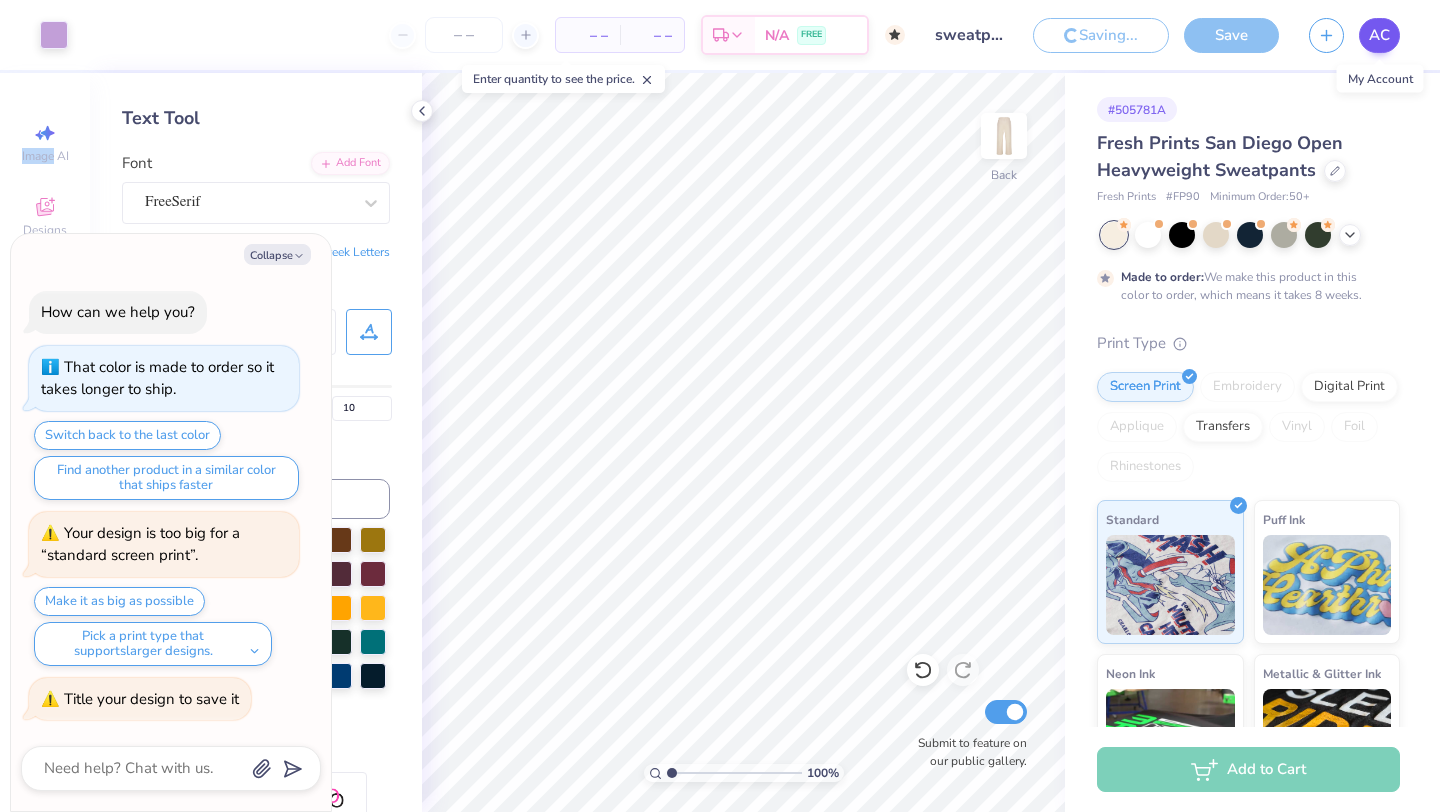 type on "x" 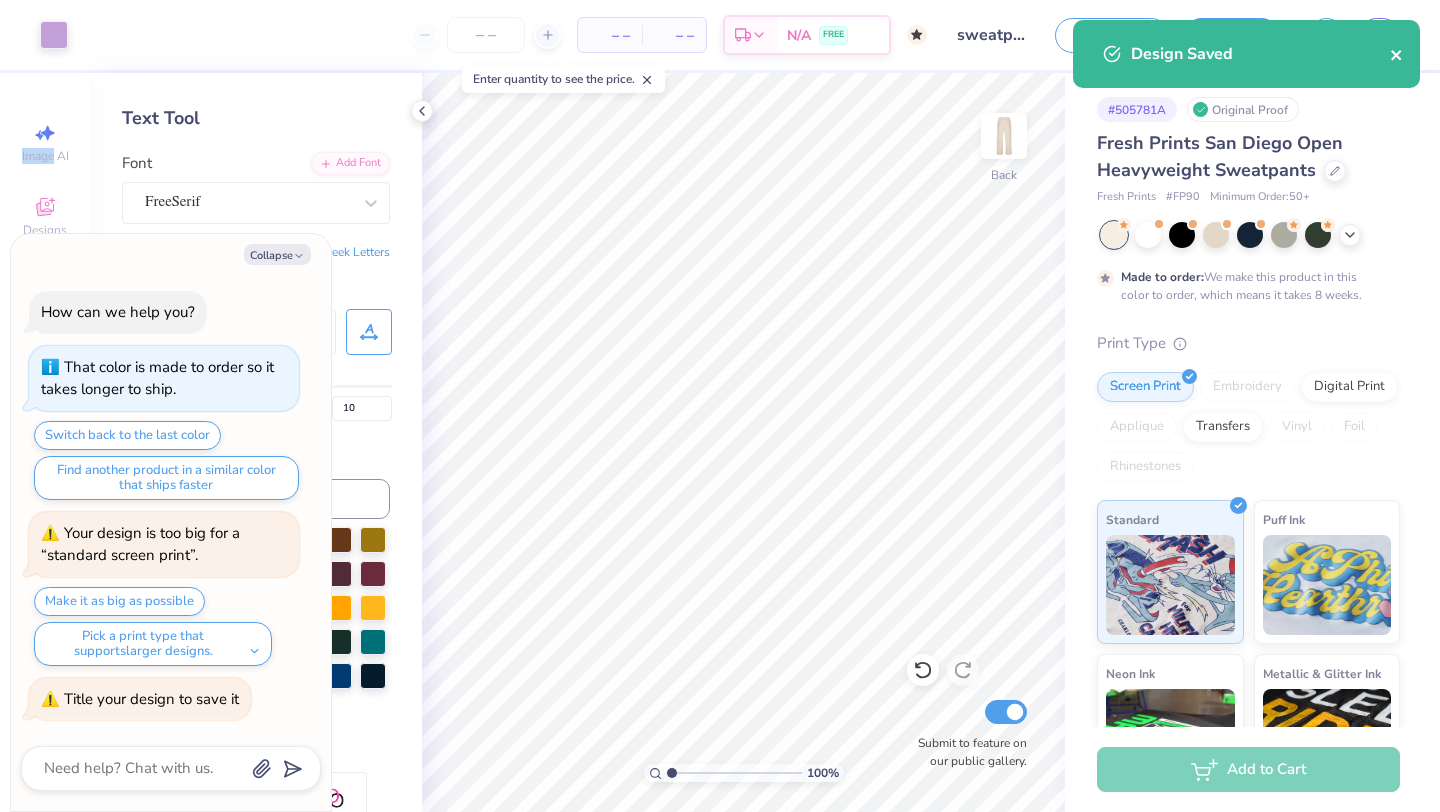 click 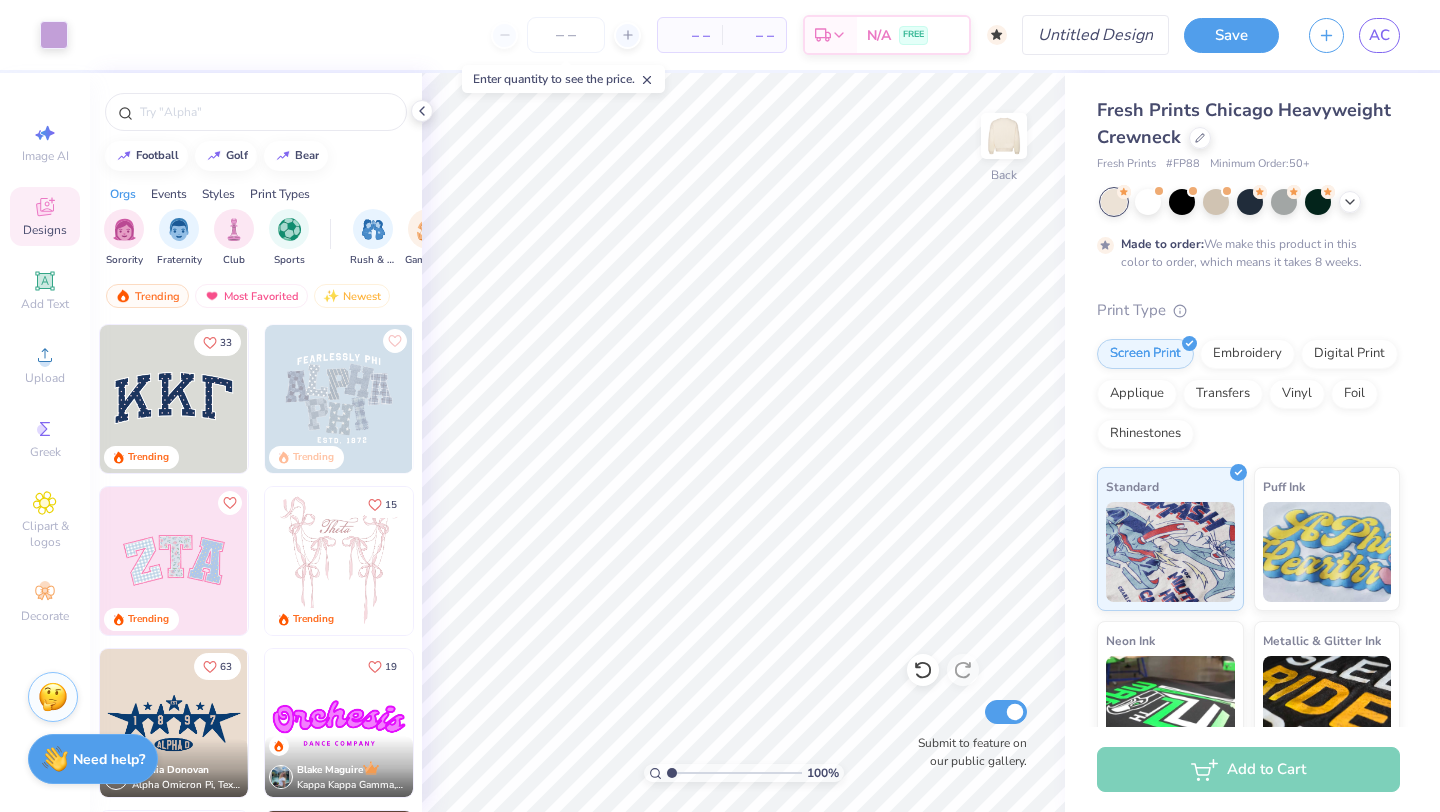 scroll, scrollTop: 0, scrollLeft: 0, axis: both 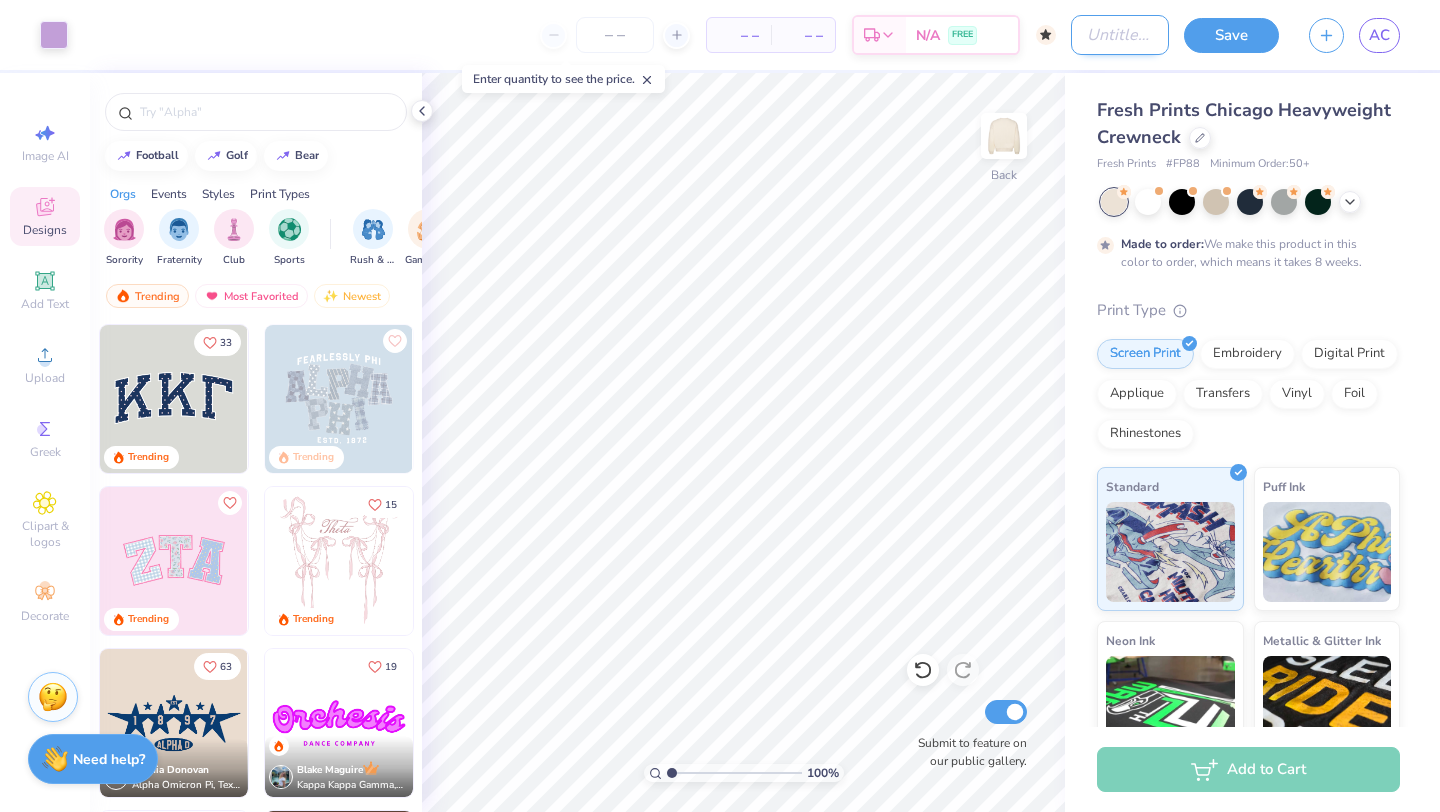 click on "Design Title" at bounding box center (1120, 35) 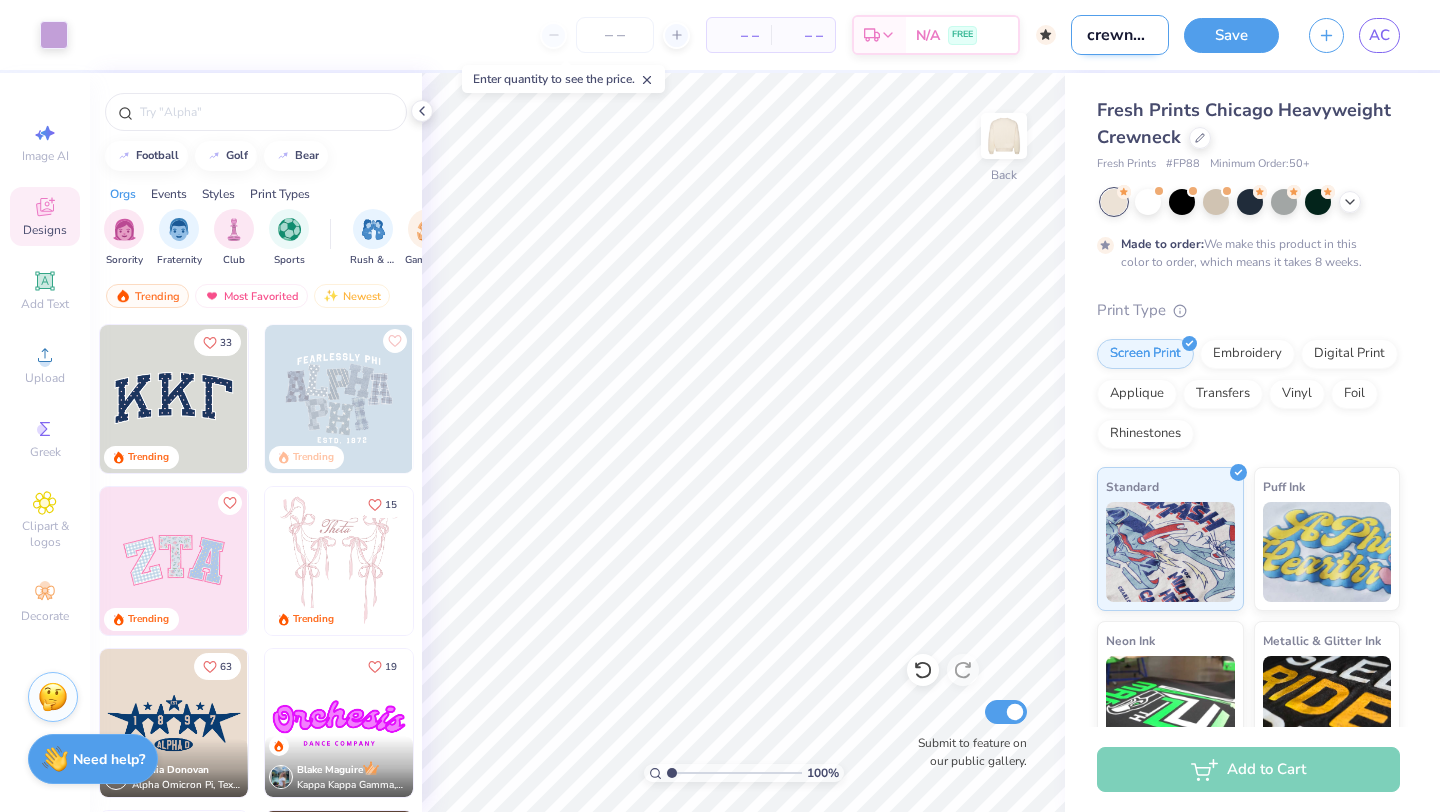 scroll, scrollTop: 0, scrollLeft: 4, axis: horizontal 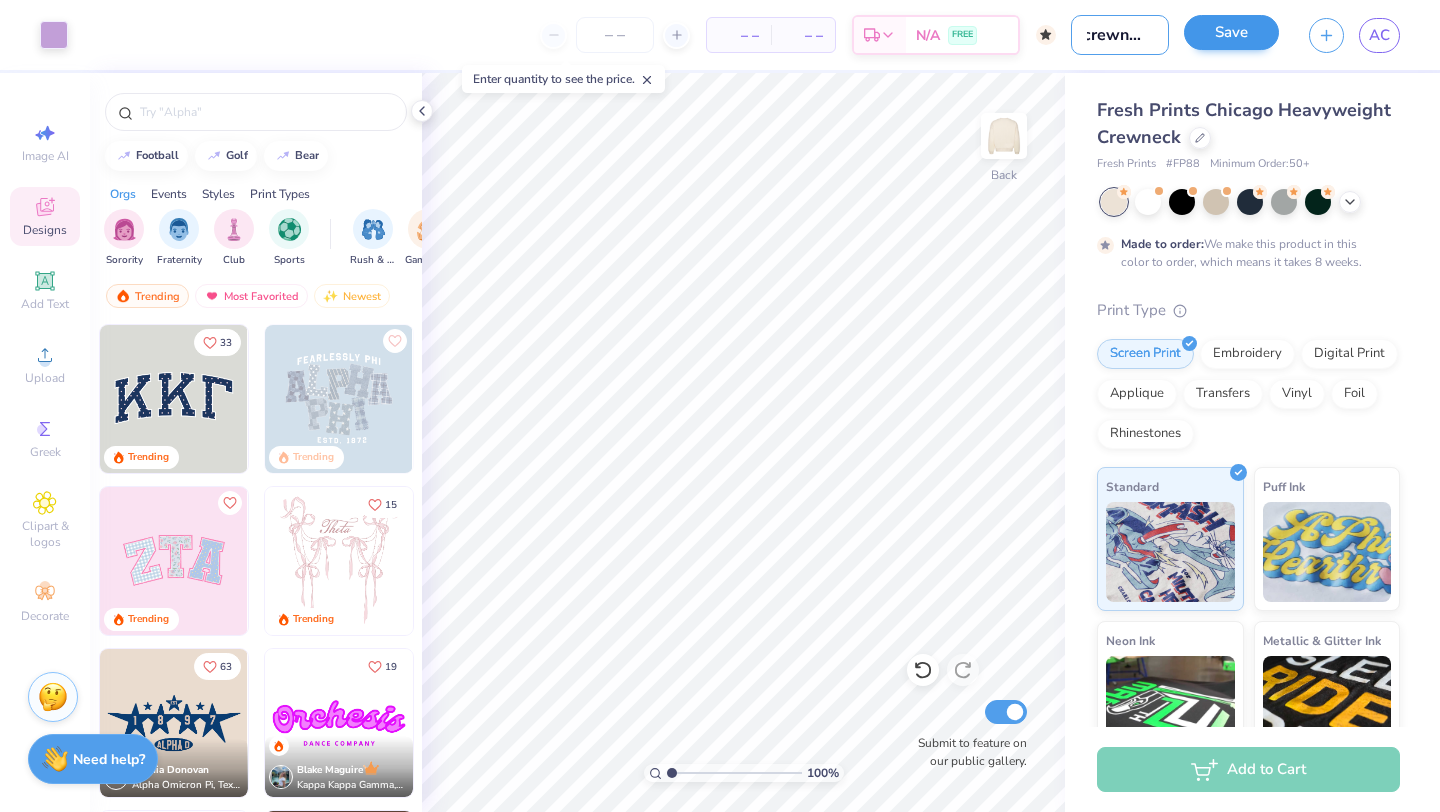 type on "crewneck" 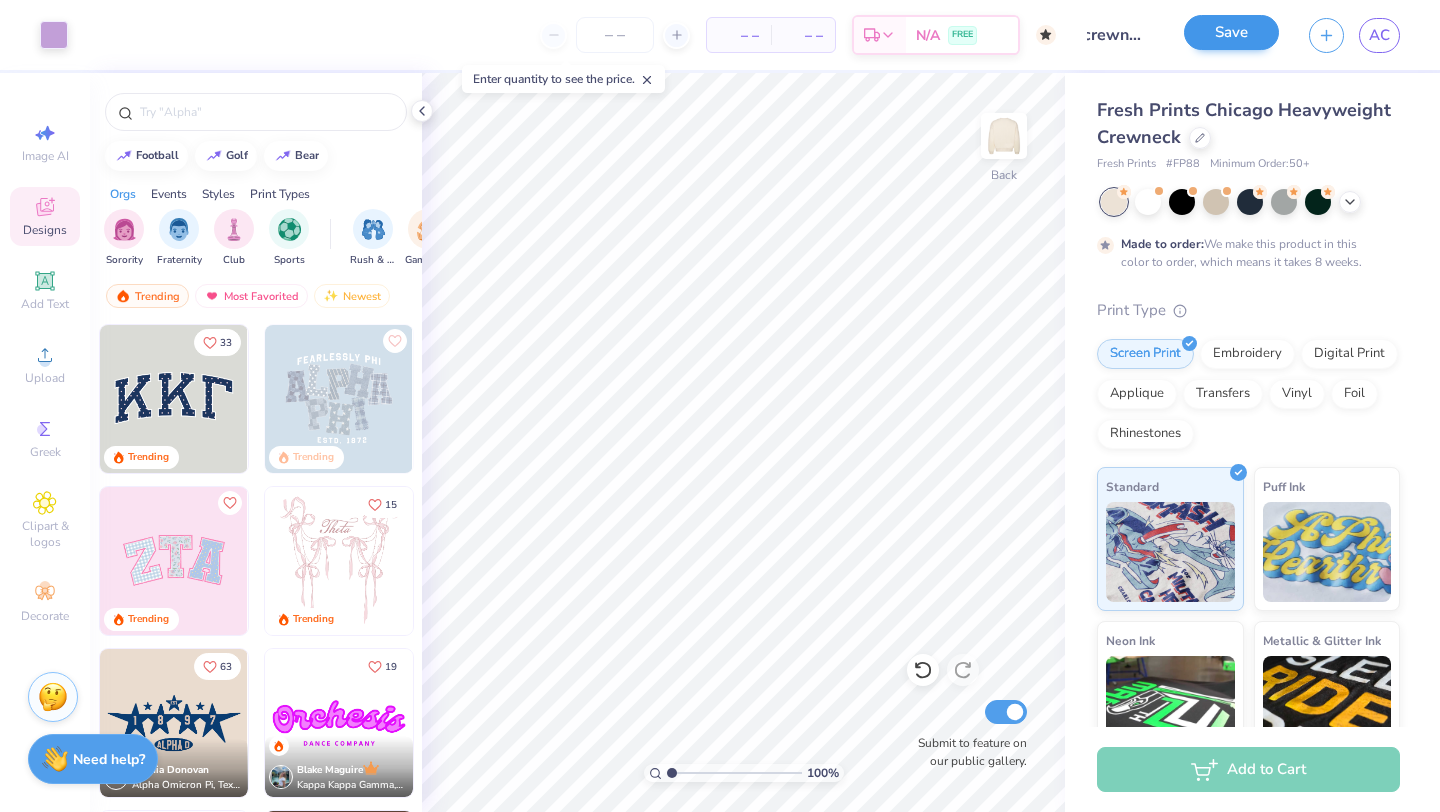 scroll, scrollTop: 0, scrollLeft: 0, axis: both 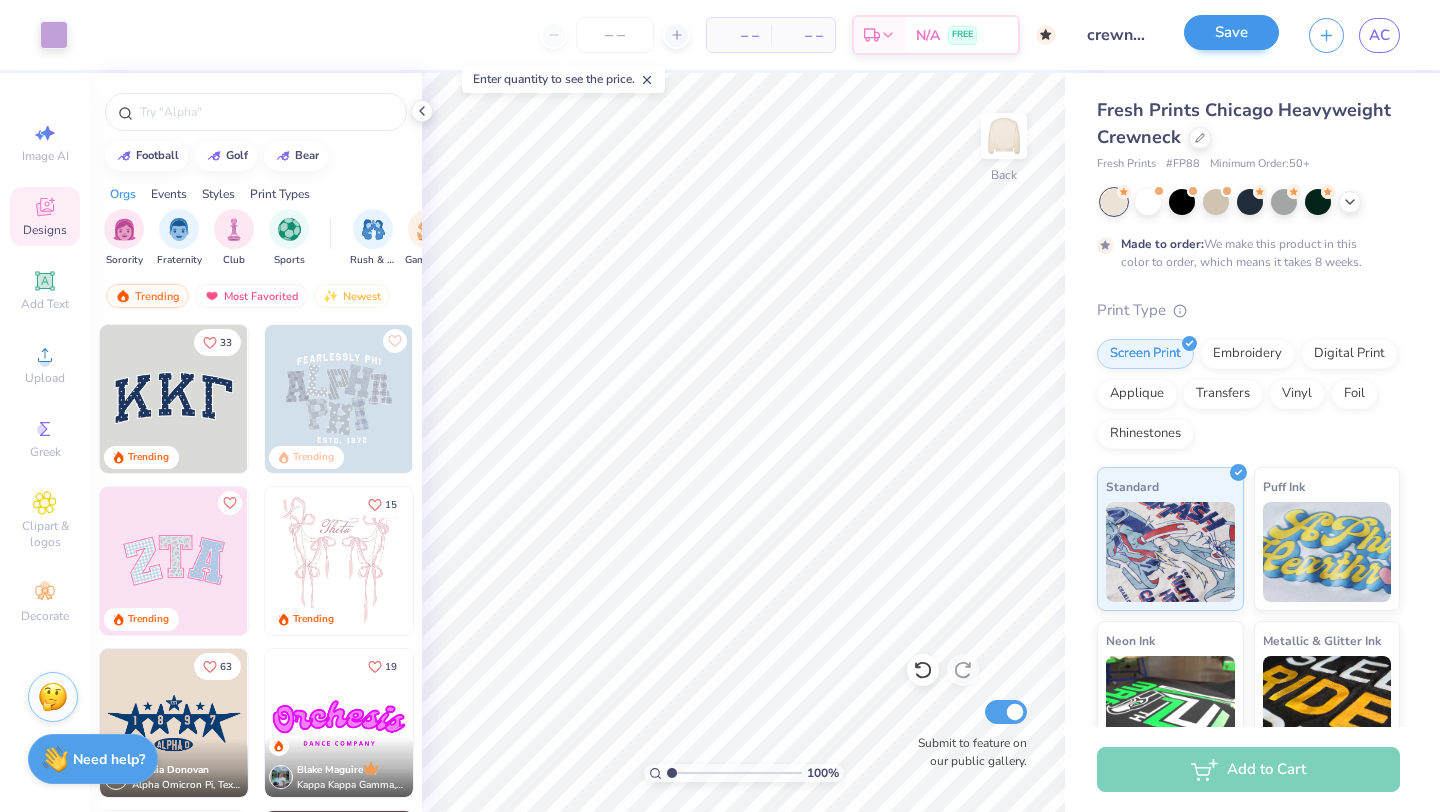 click on "Save" at bounding box center (1231, 35) 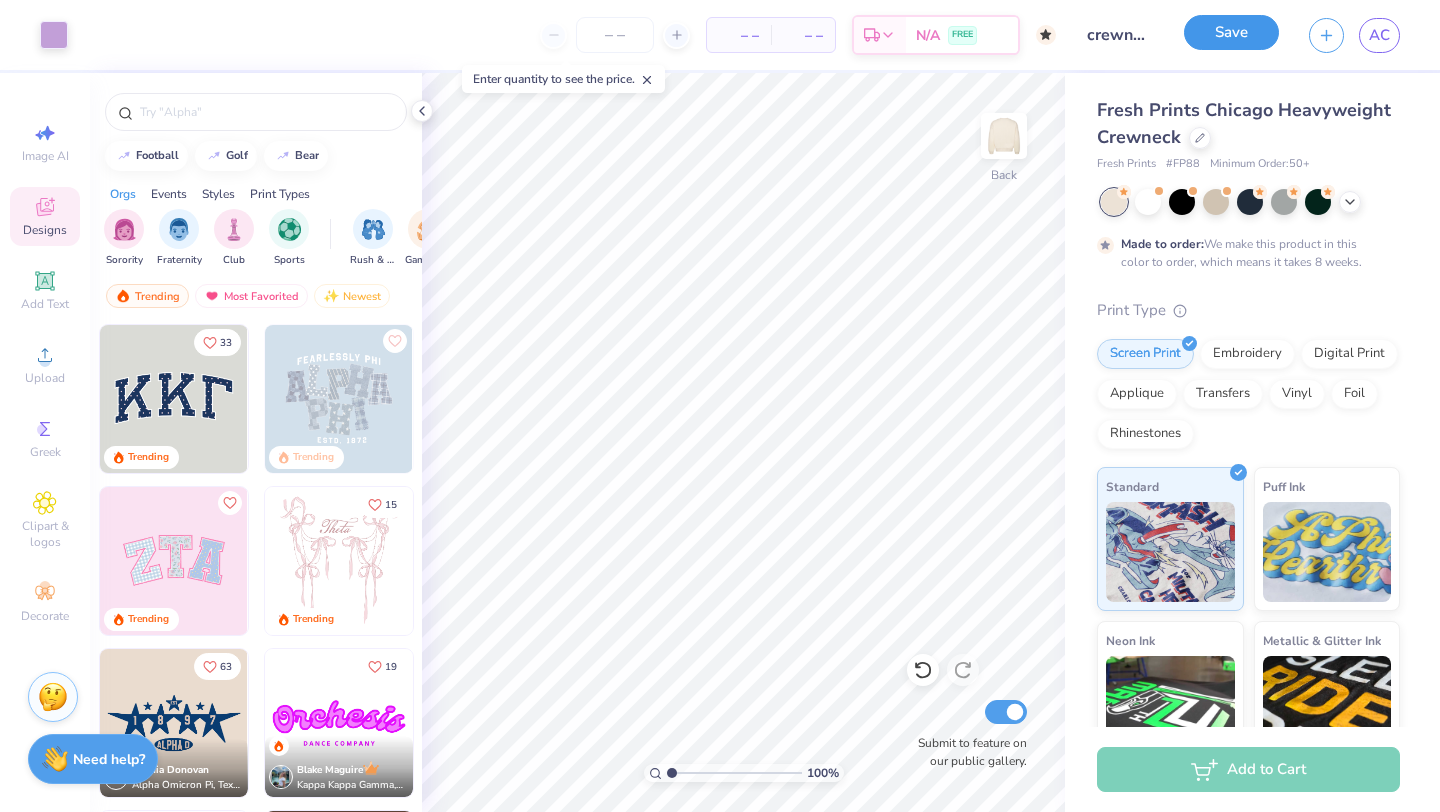 click on "Save" at bounding box center [1231, 32] 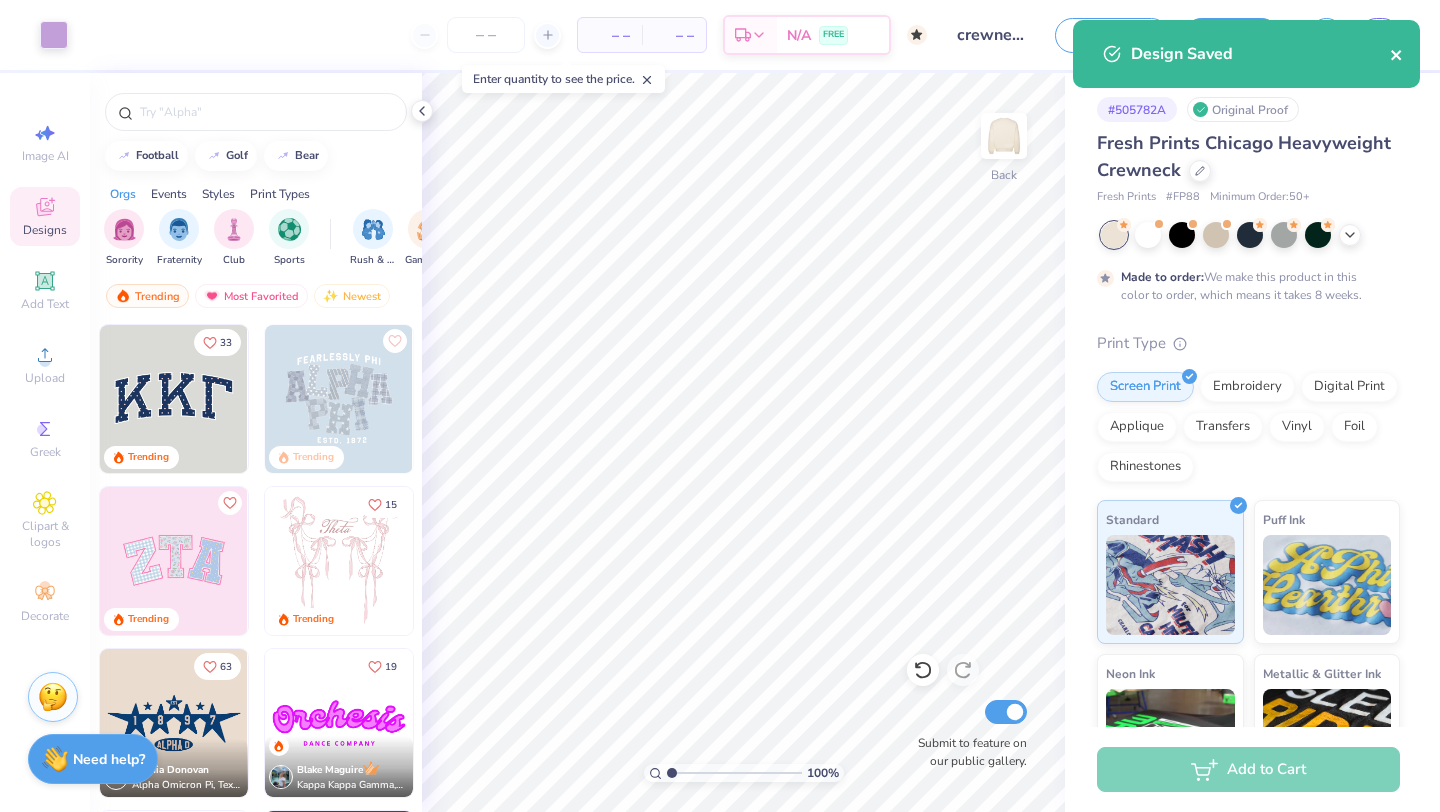 click 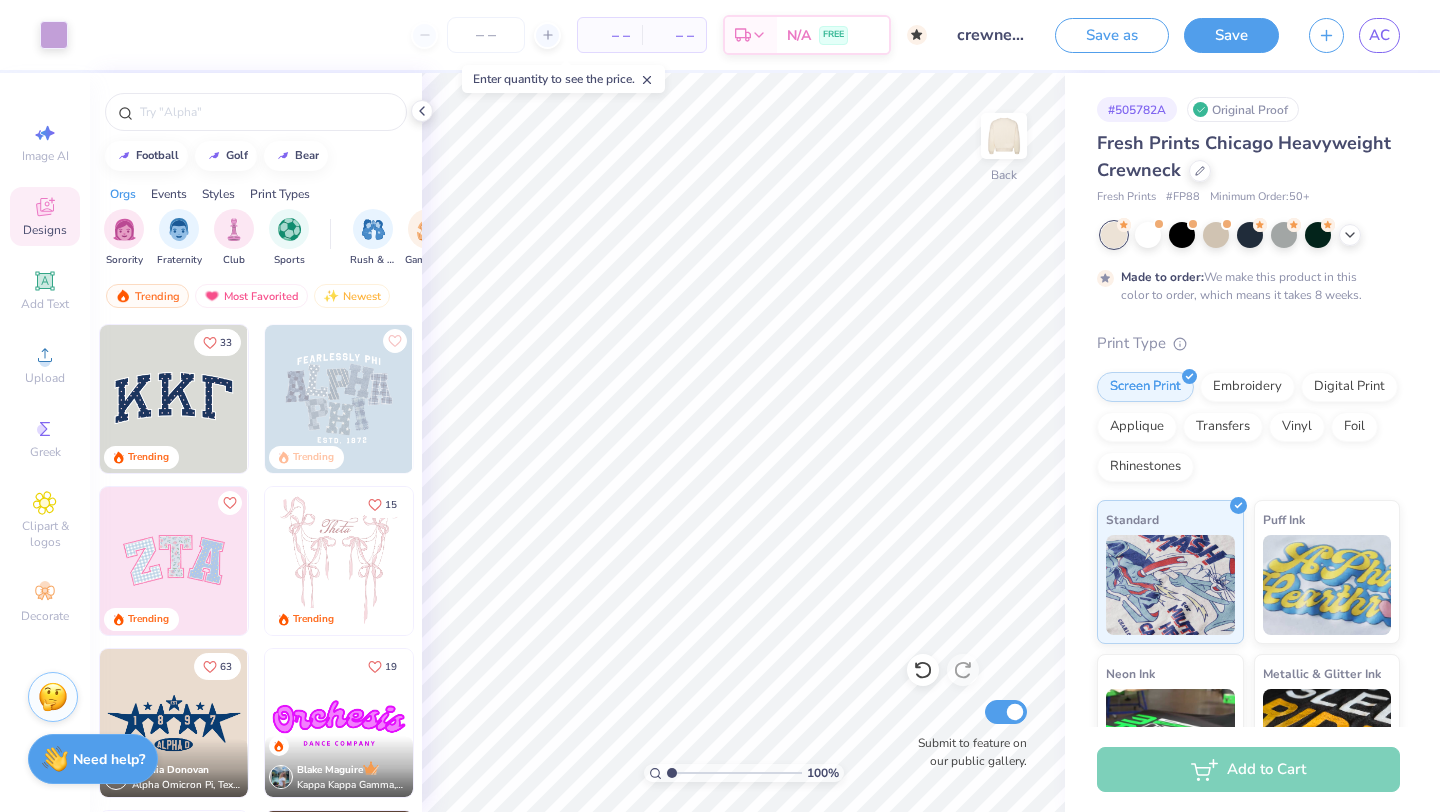 click on "Design Saved" at bounding box center [1246, 61] 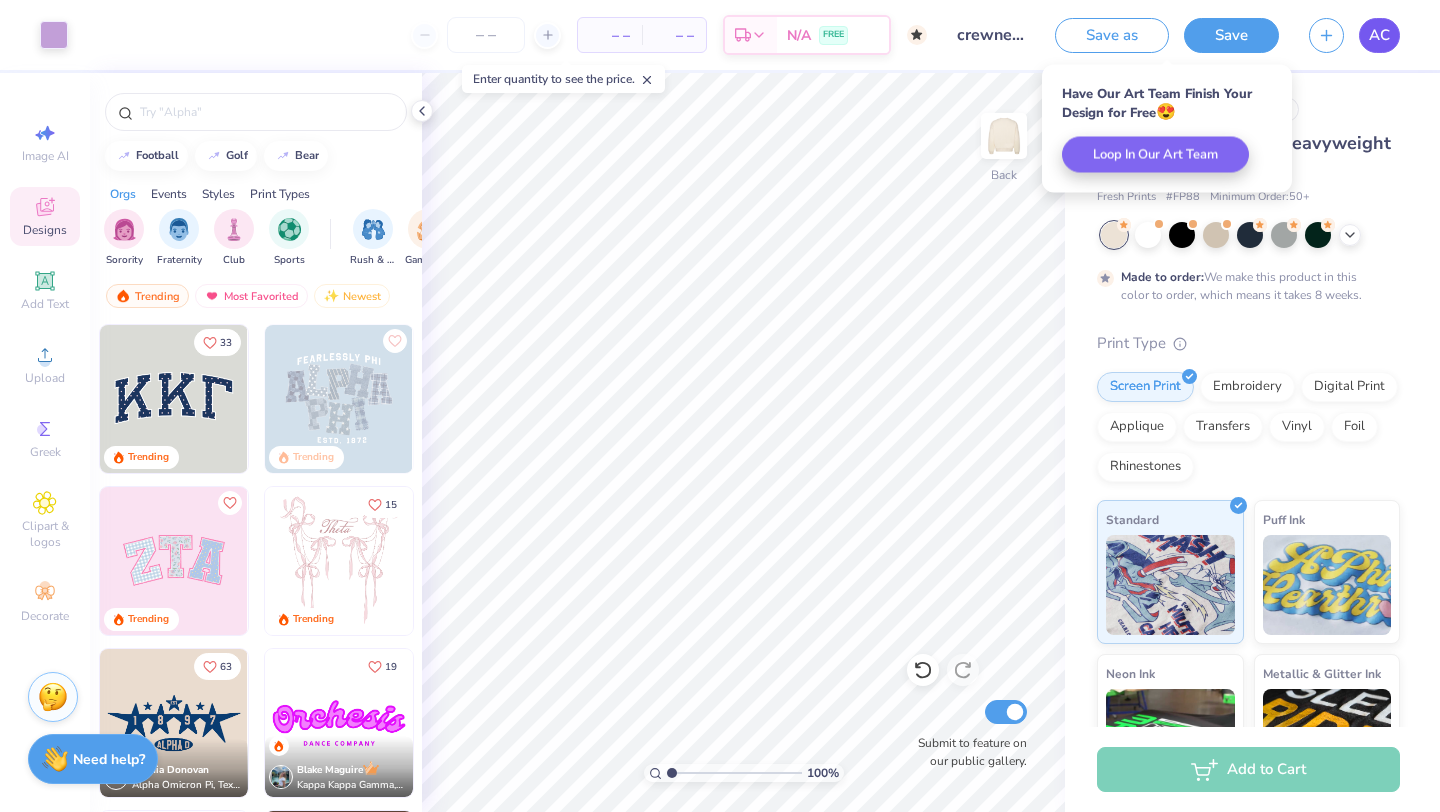 click on "AC" at bounding box center (1379, 35) 